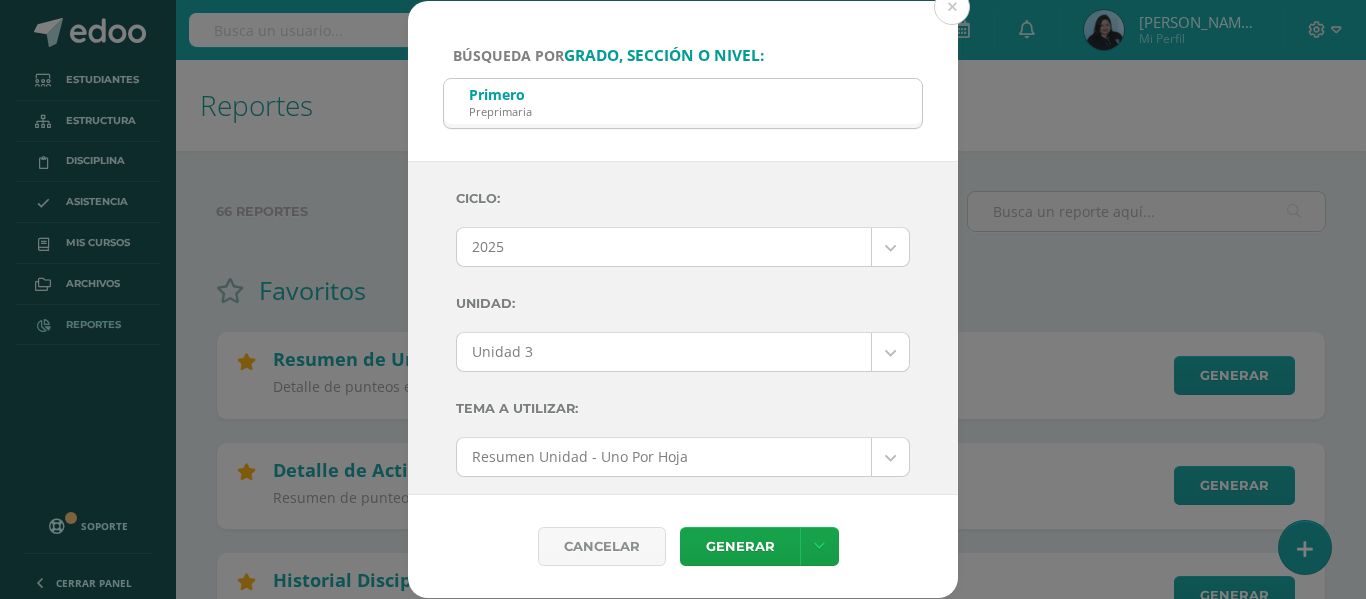 select on "2" 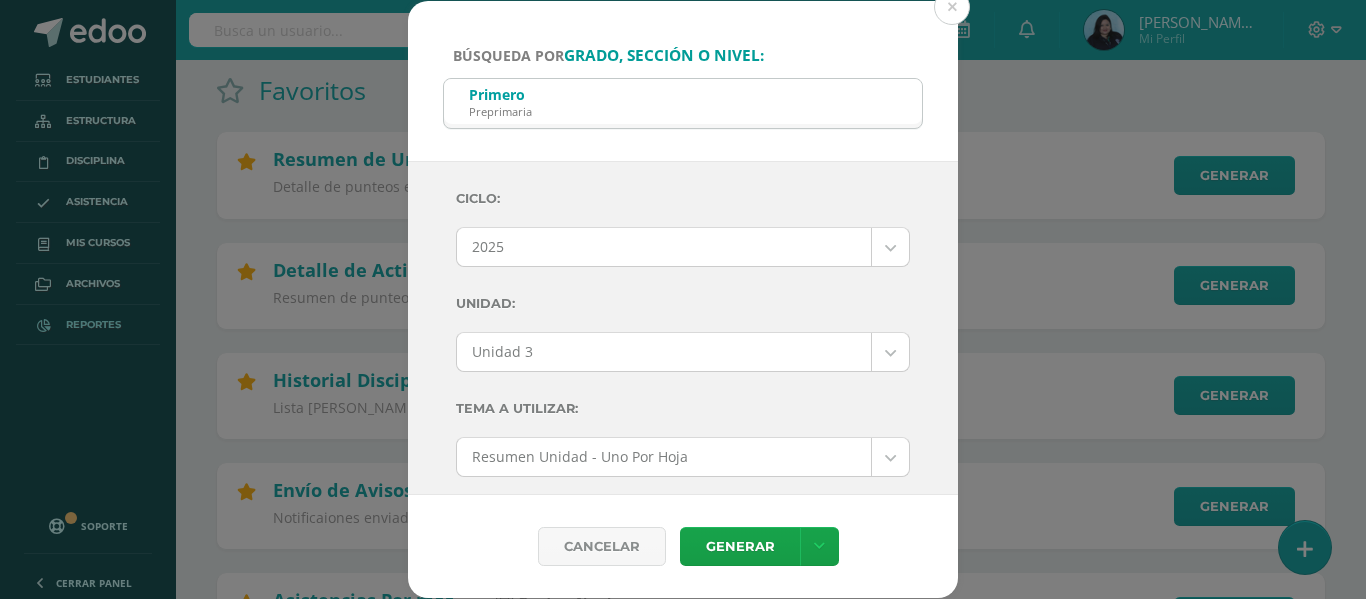 scroll, scrollTop: 200, scrollLeft: 0, axis: vertical 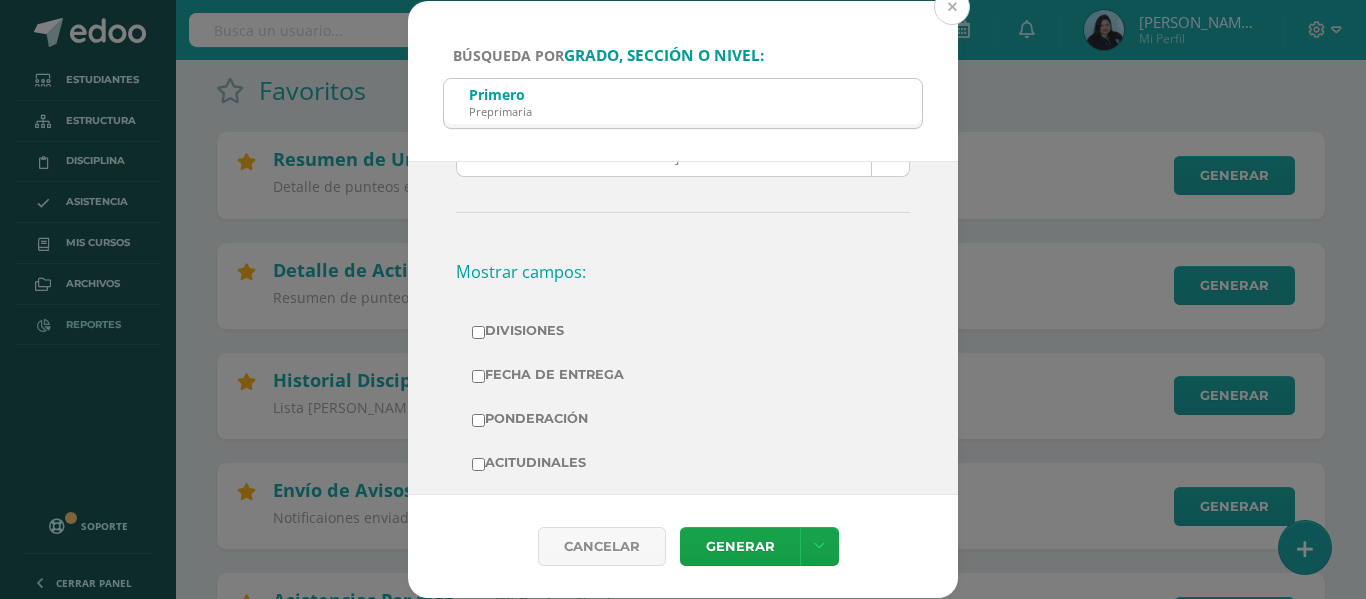 click at bounding box center (952, 7) 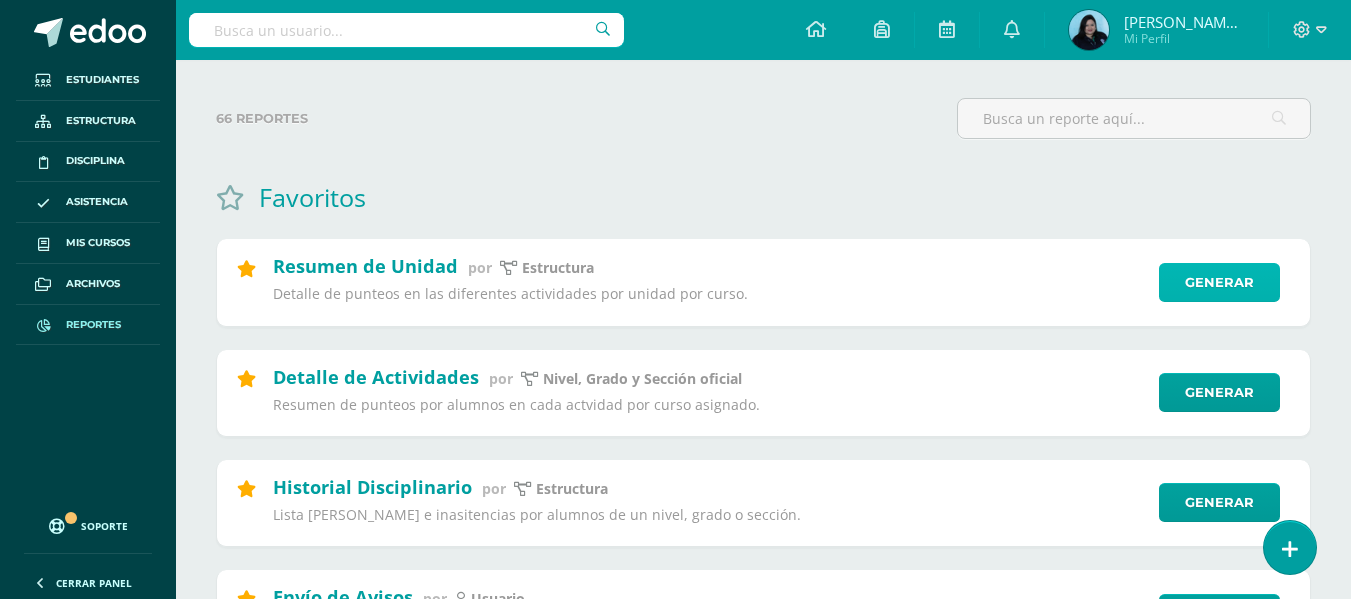 scroll, scrollTop: 0, scrollLeft: 0, axis: both 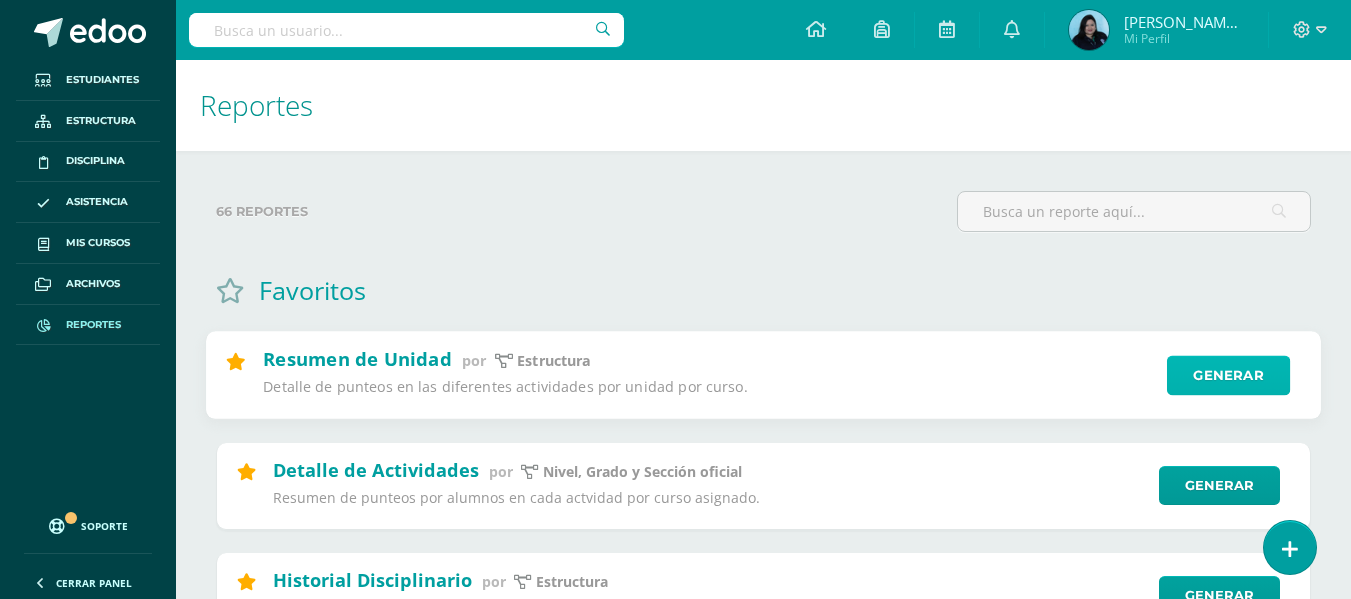 click on "Generar" at bounding box center [1228, 376] 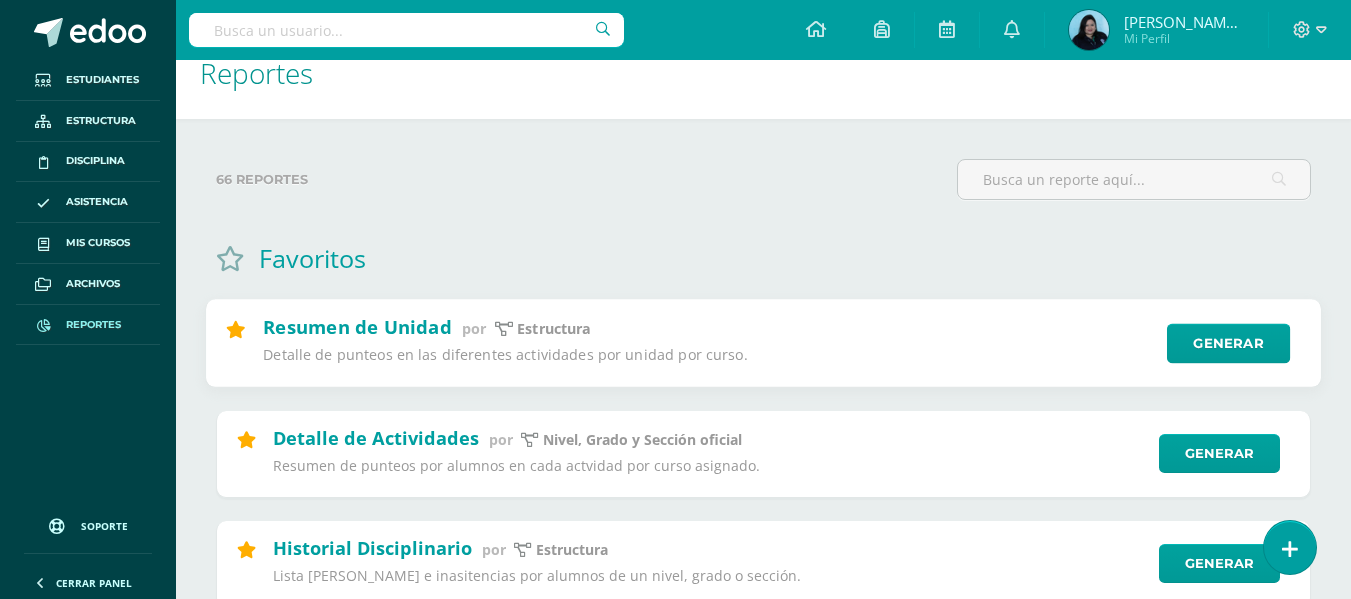 scroll, scrollTop: 0, scrollLeft: 0, axis: both 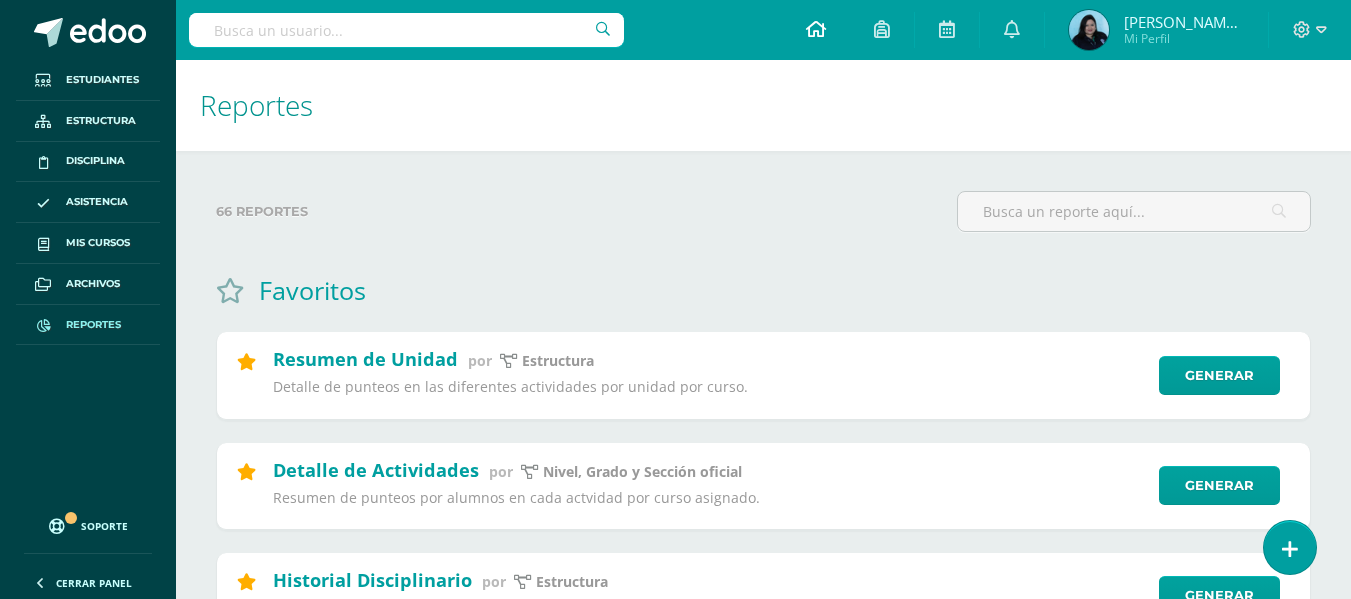 click at bounding box center (816, 29) 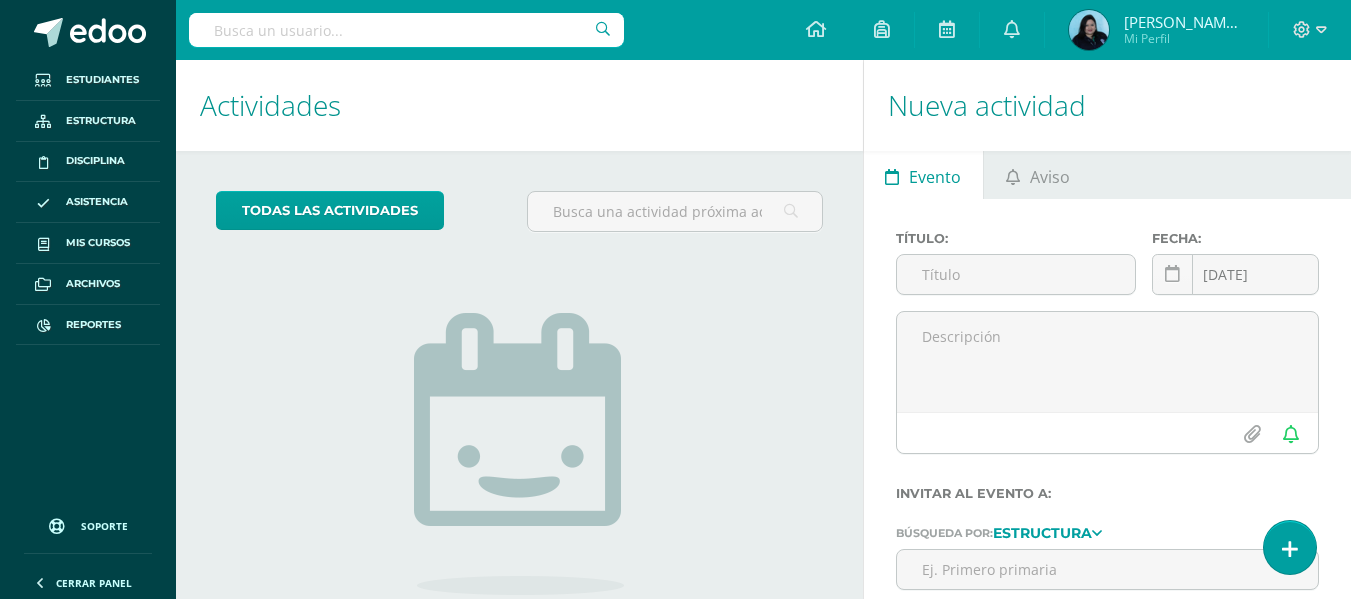 scroll, scrollTop: 0, scrollLeft: 0, axis: both 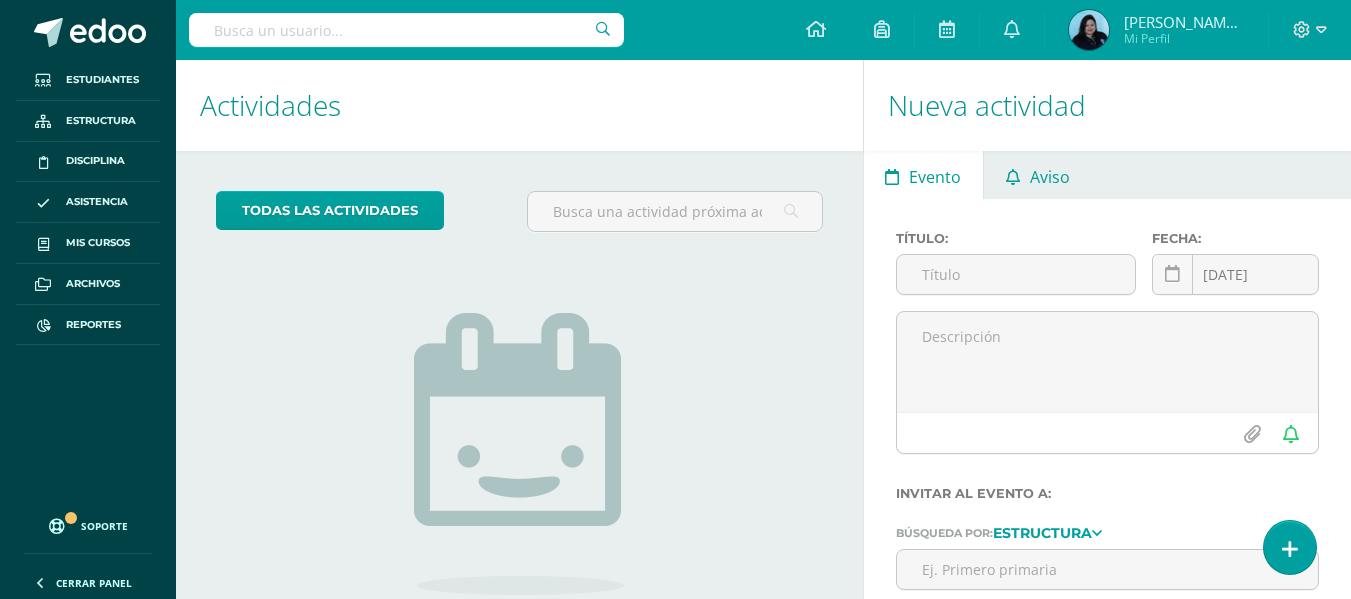 click on "Aviso" at bounding box center [1050, 177] 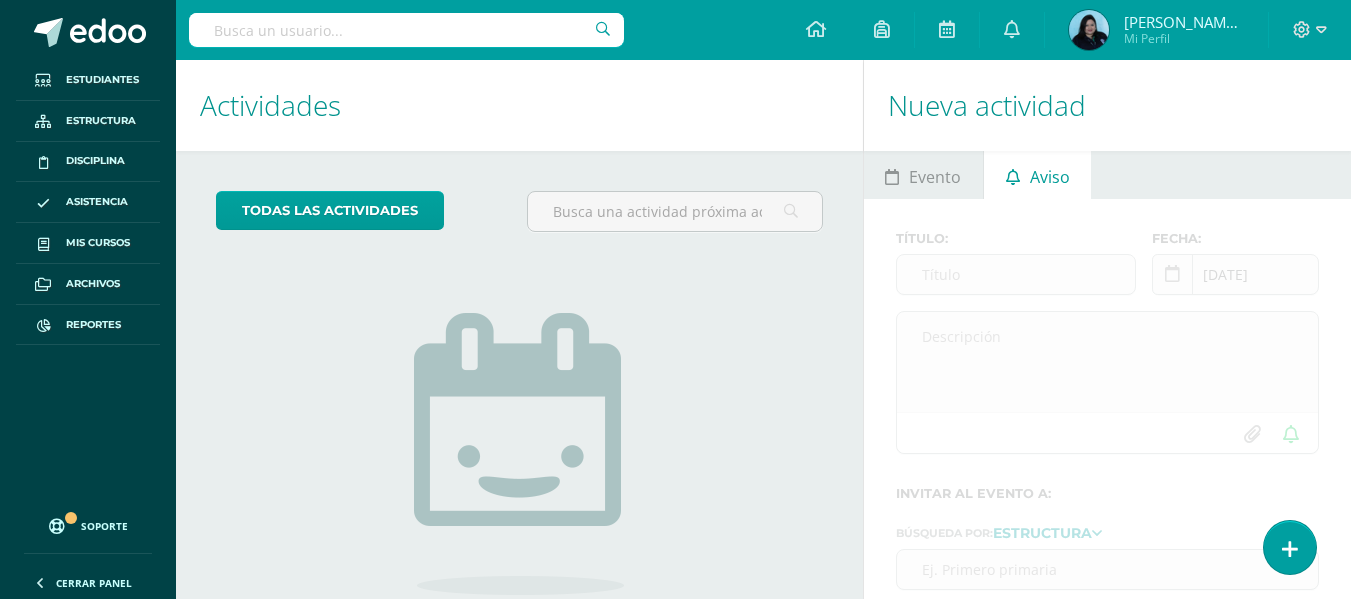 scroll, scrollTop: 170, scrollLeft: 0, axis: vertical 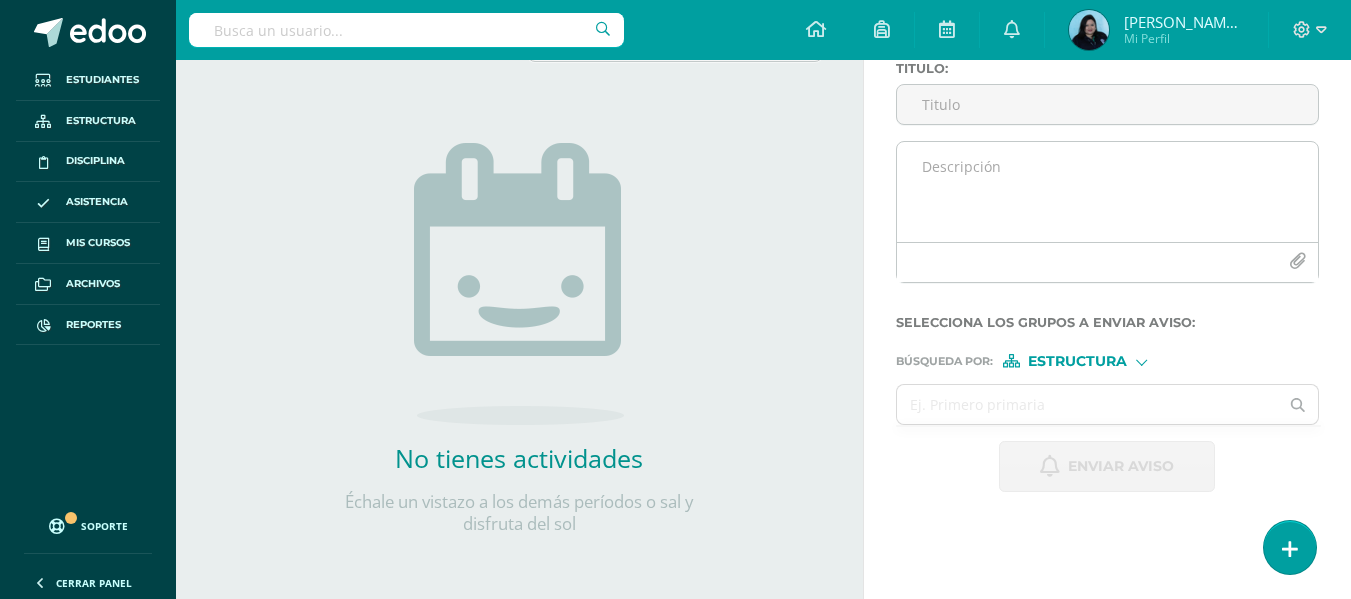 click at bounding box center (1107, 192) 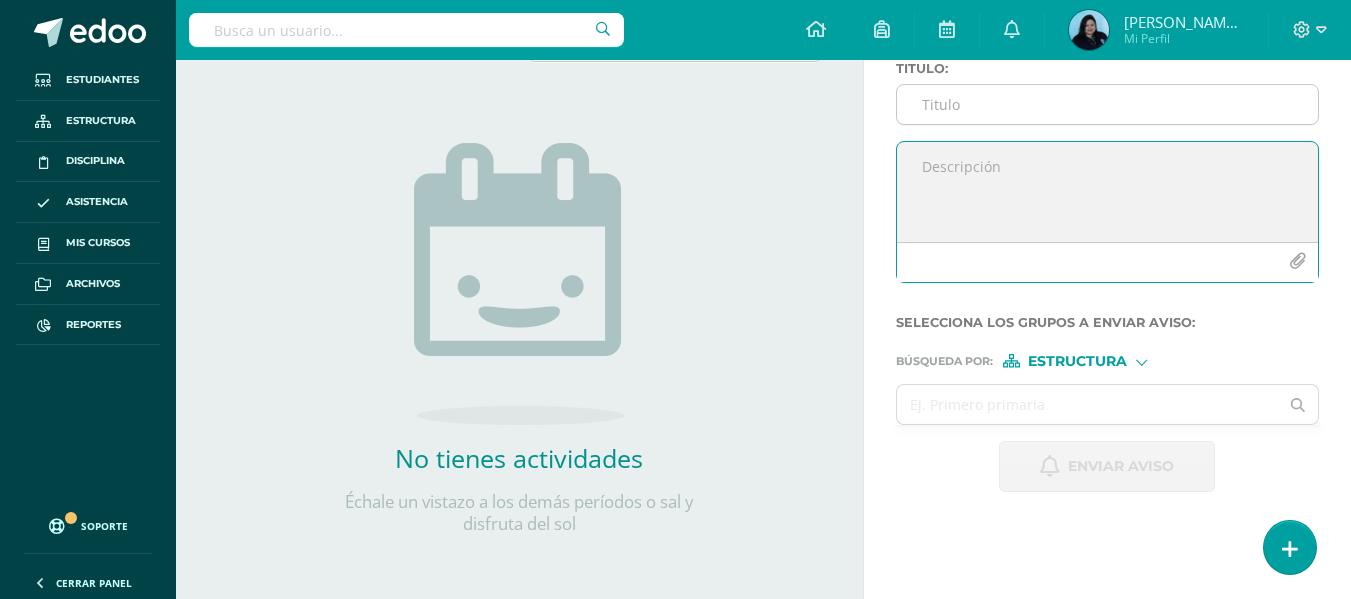 click on "Titulo :" at bounding box center [1107, 104] 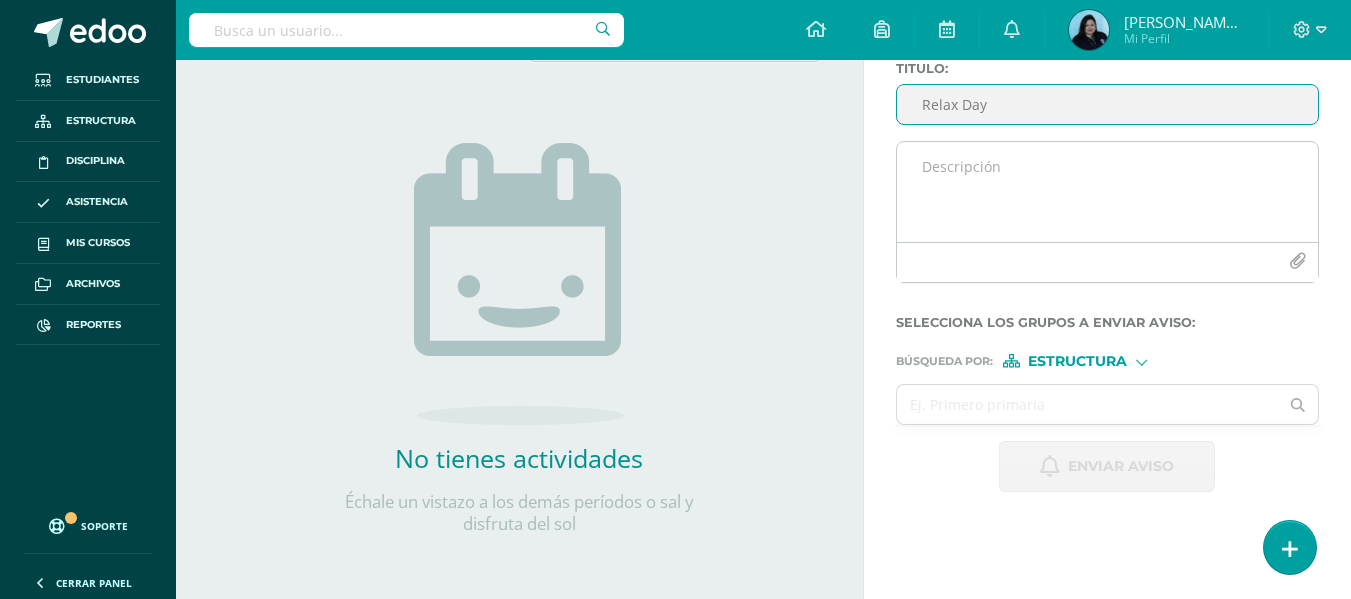 type on "Relax Day" 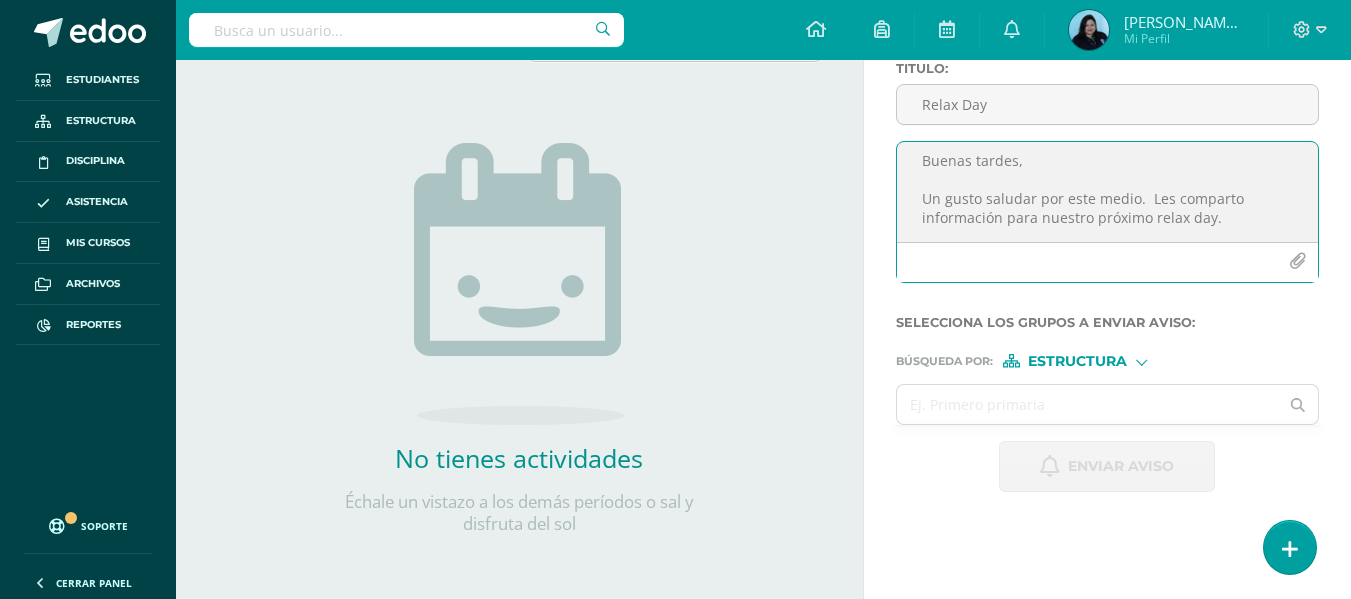 scroll, scrollTop: 29, scrollLeft: 0, axis: vertical 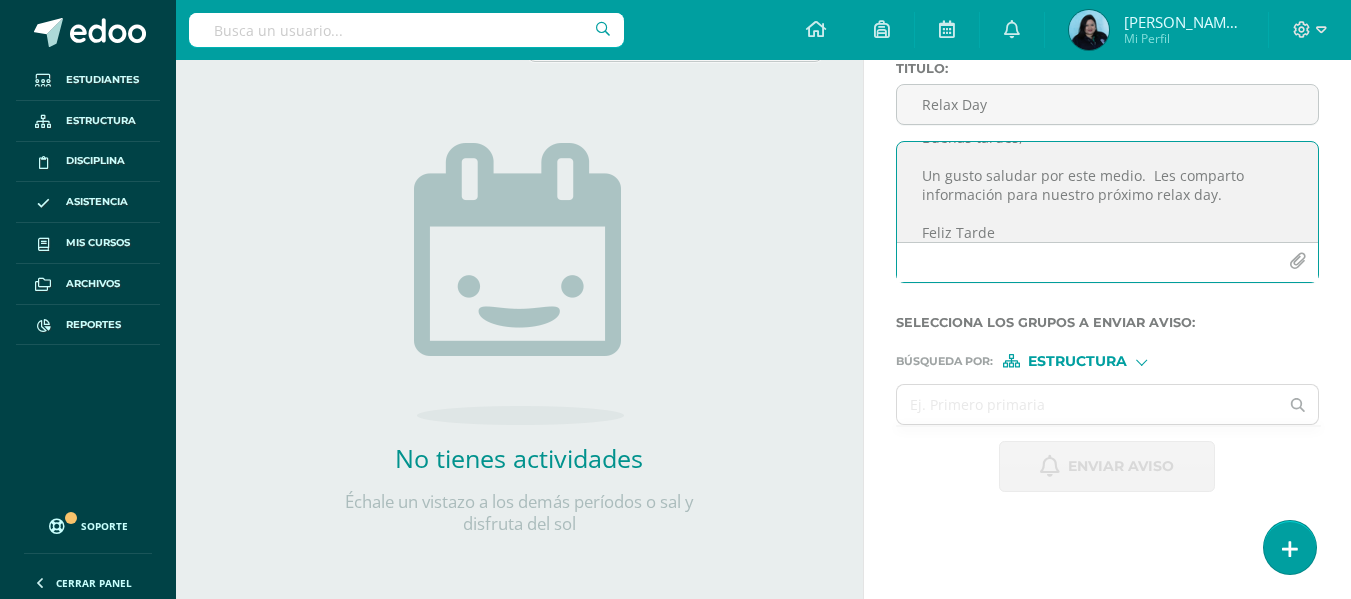 click at bounding box center [1297, 261] 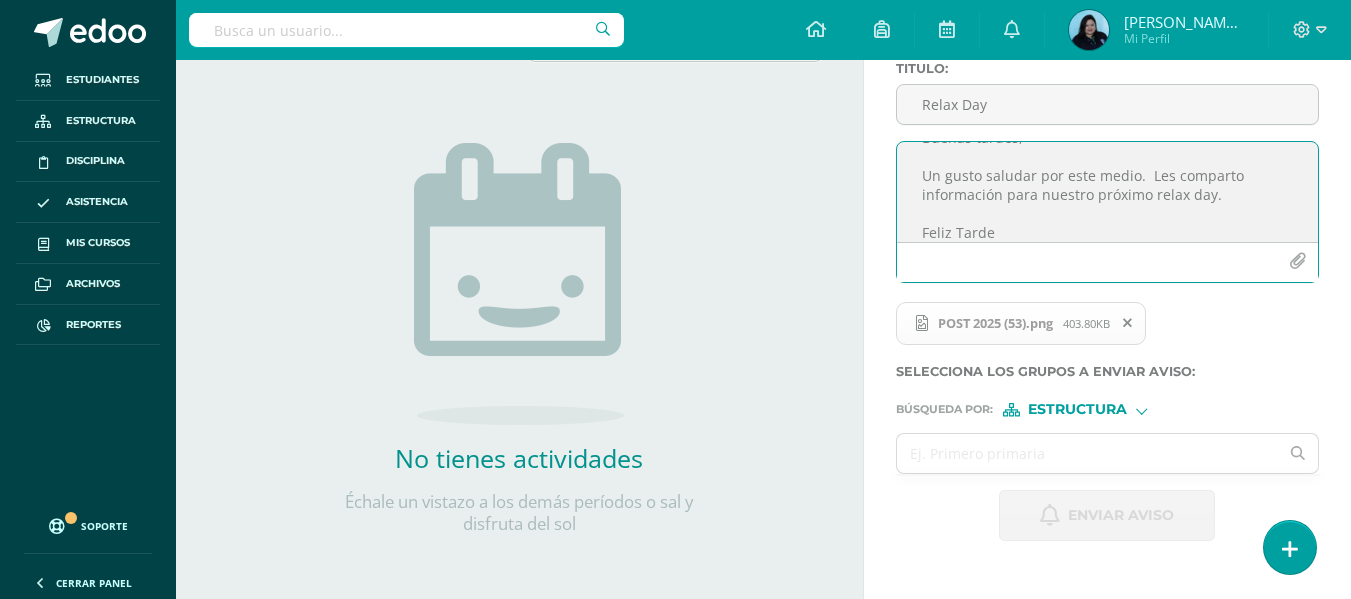 scroll, scrollTop: 70, scrollLeft: 0, axis: vertical 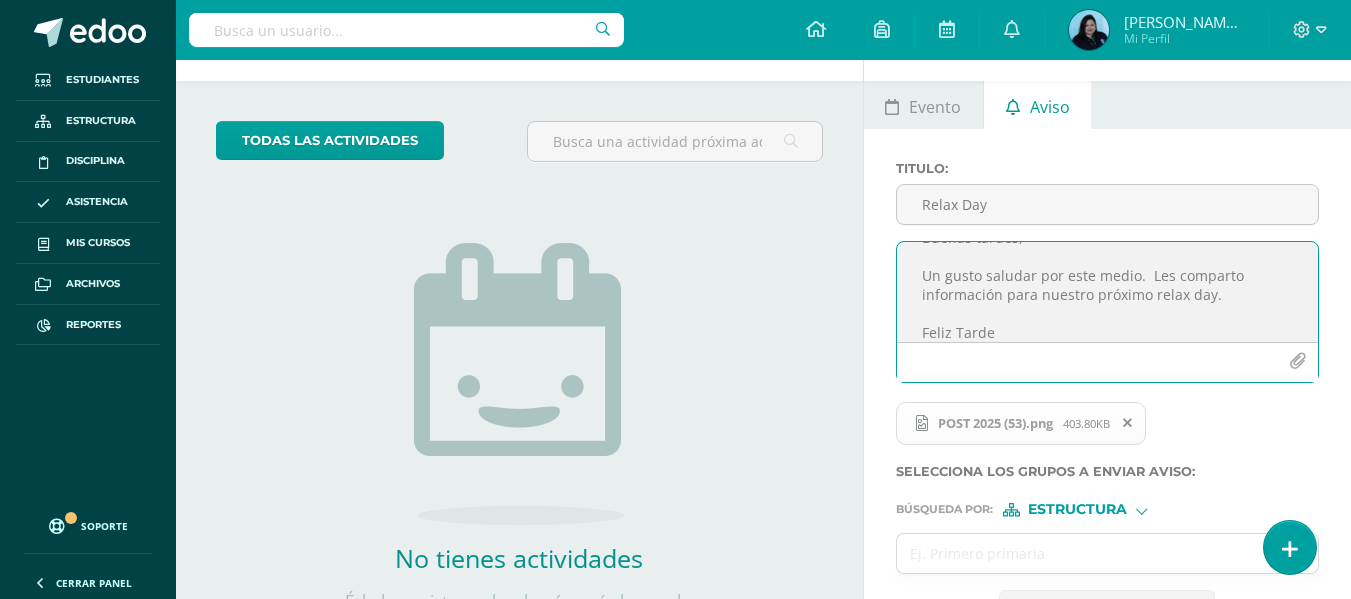 click on "Buenas tardes,
Un gusto saludar por este medio.  Les comparto información para nuestro próximo relax day.
Feliz Tarde" at bounding box center [1107, 292] 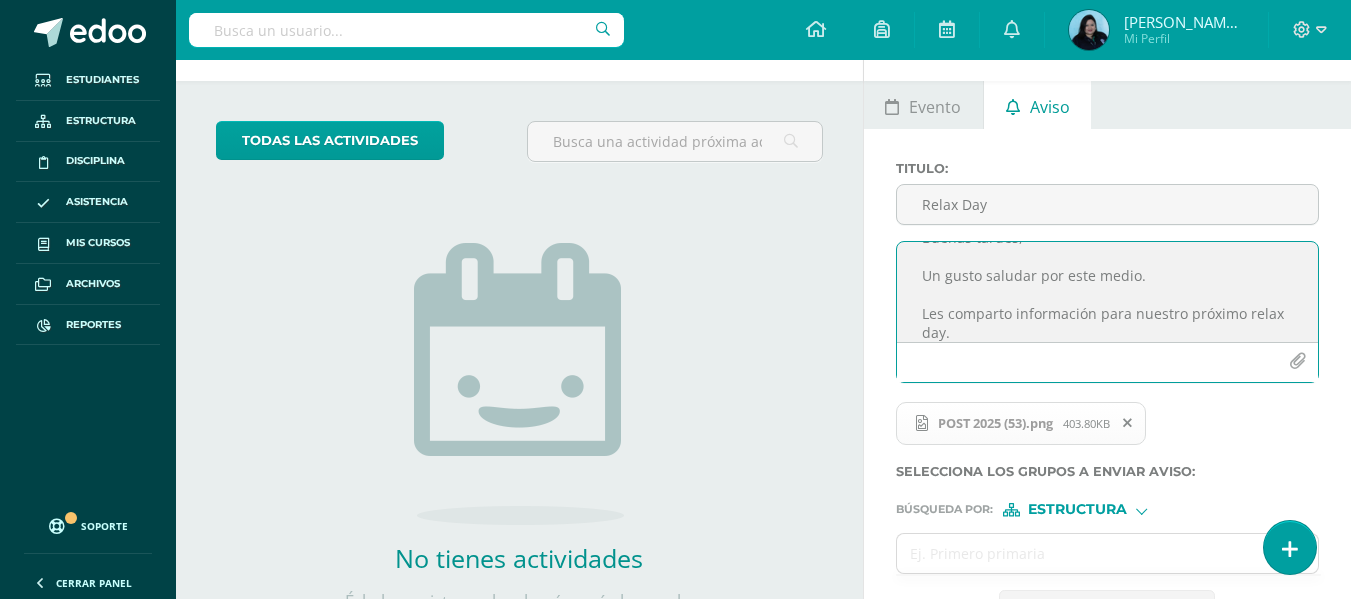 scroll, scrollTop: 82, scrollLeft: 0, axis: vertical 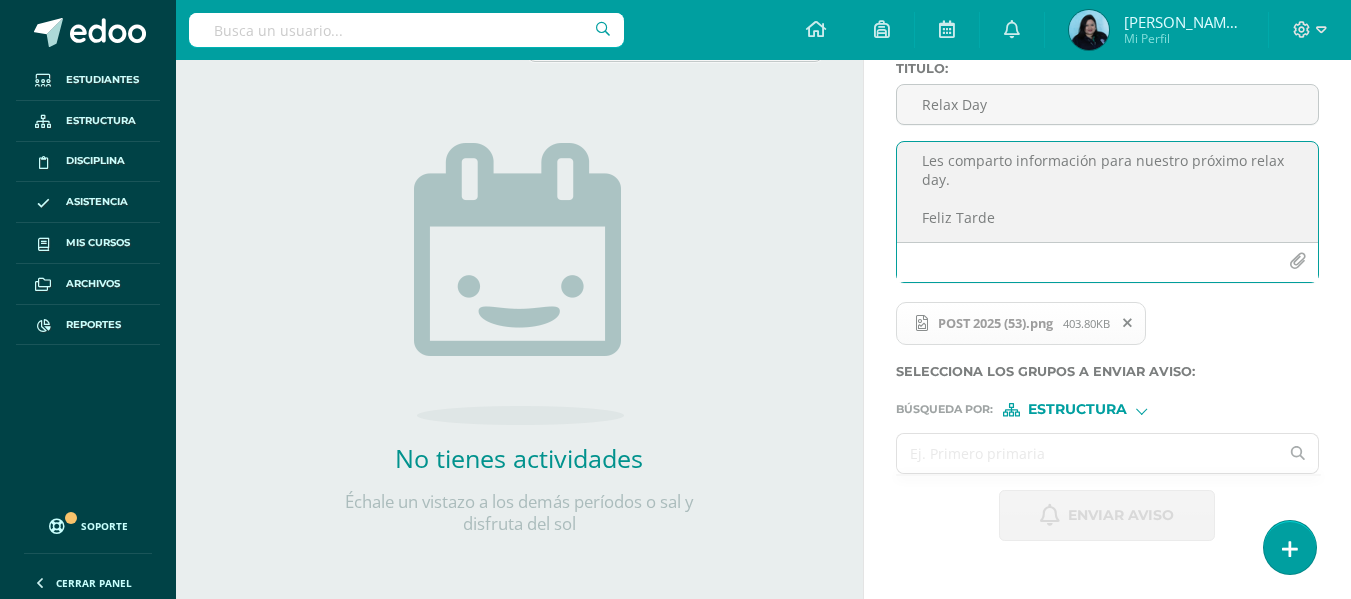 type on "Buenas tardes,
Un gusto saludar por este medio.
Les comparto información para nuestro próximo relax day.
Feliz Tarde" 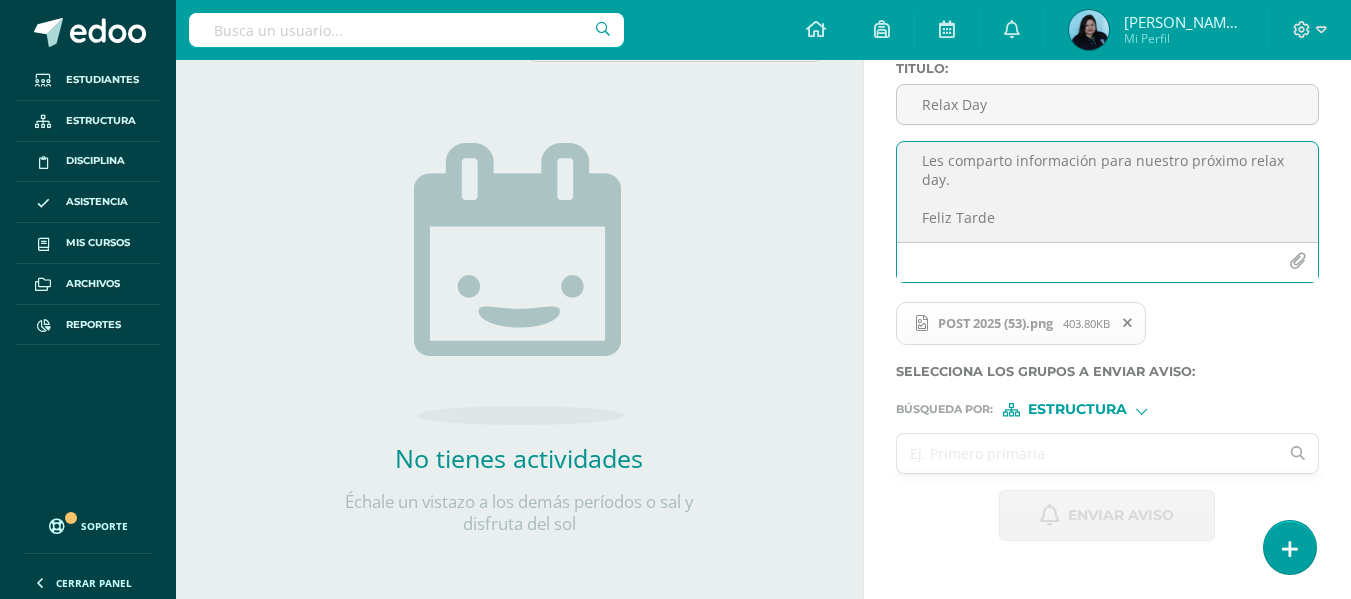 click at bounding box center (1088, 453) 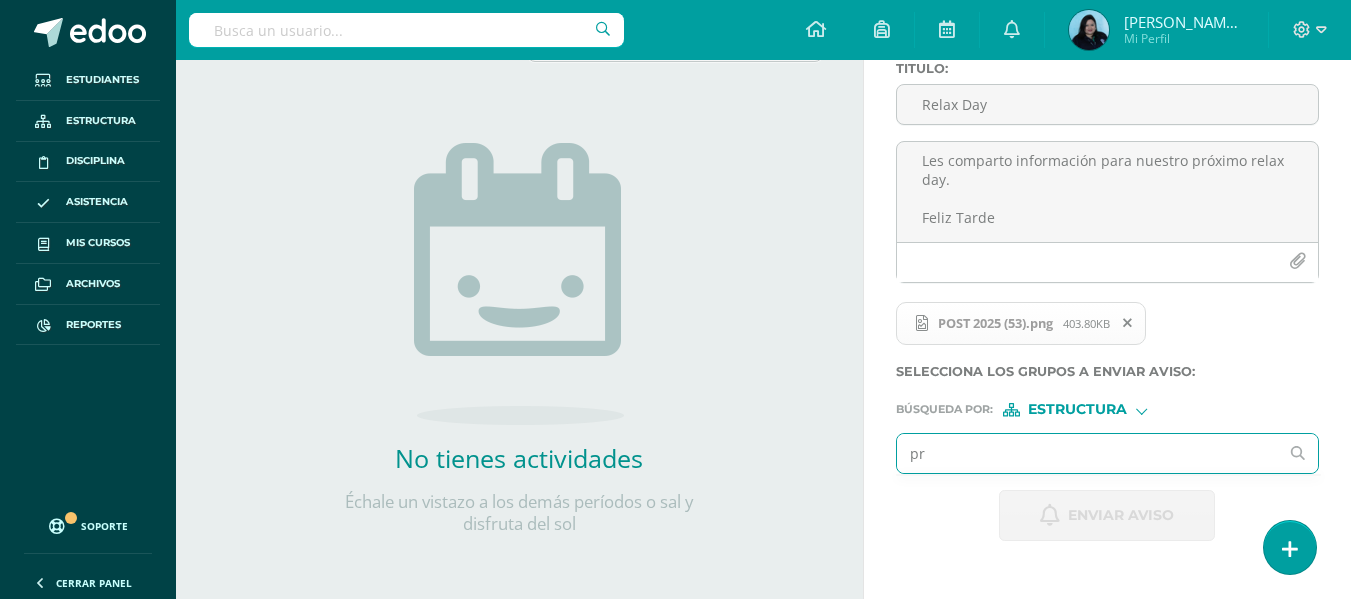 type on "pre" 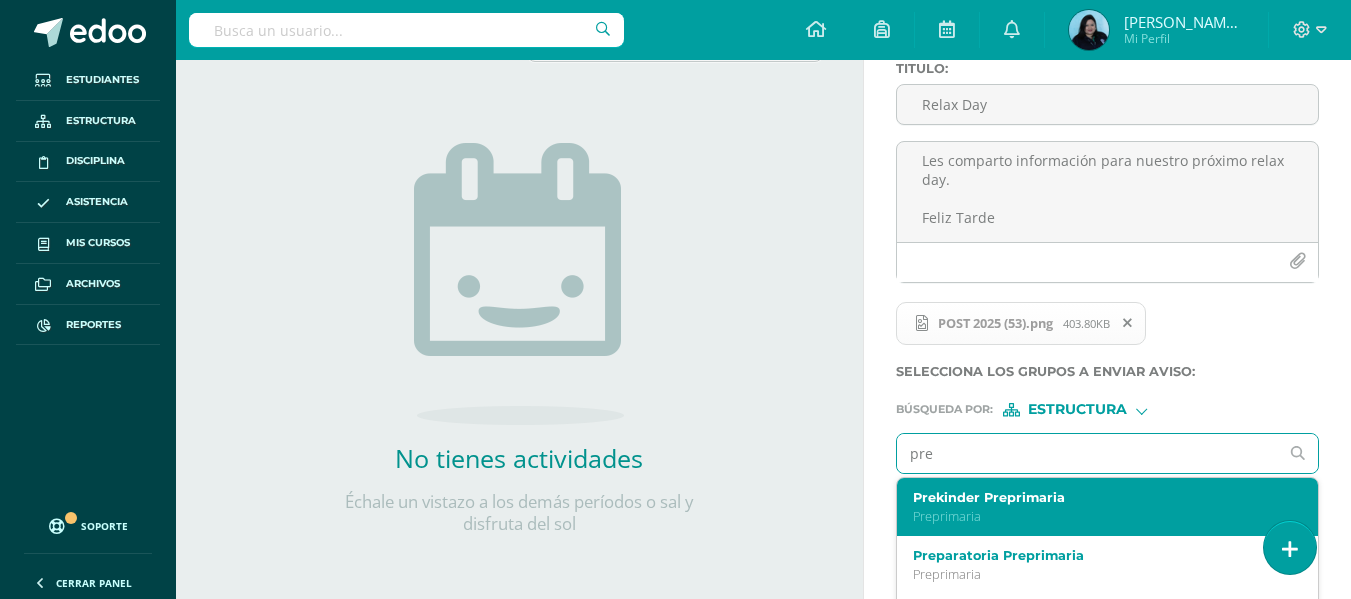 click on "Preprimaria" at bounding box center (1100, 516) 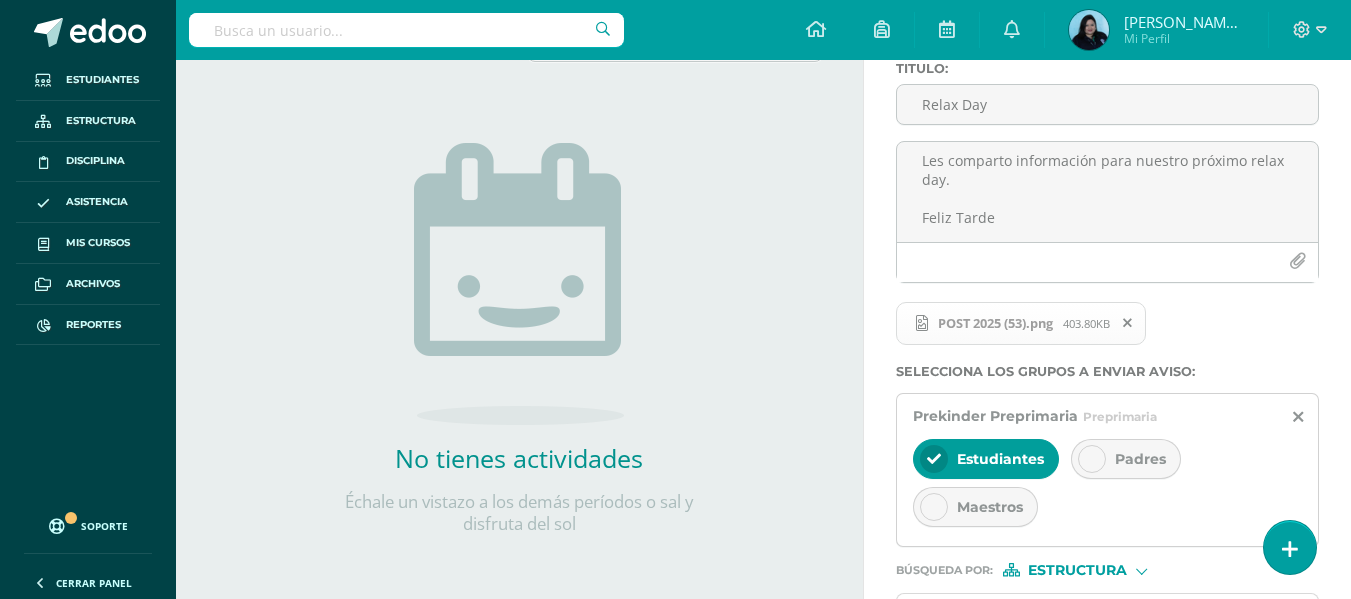 click at bounding box center (1092, 459) 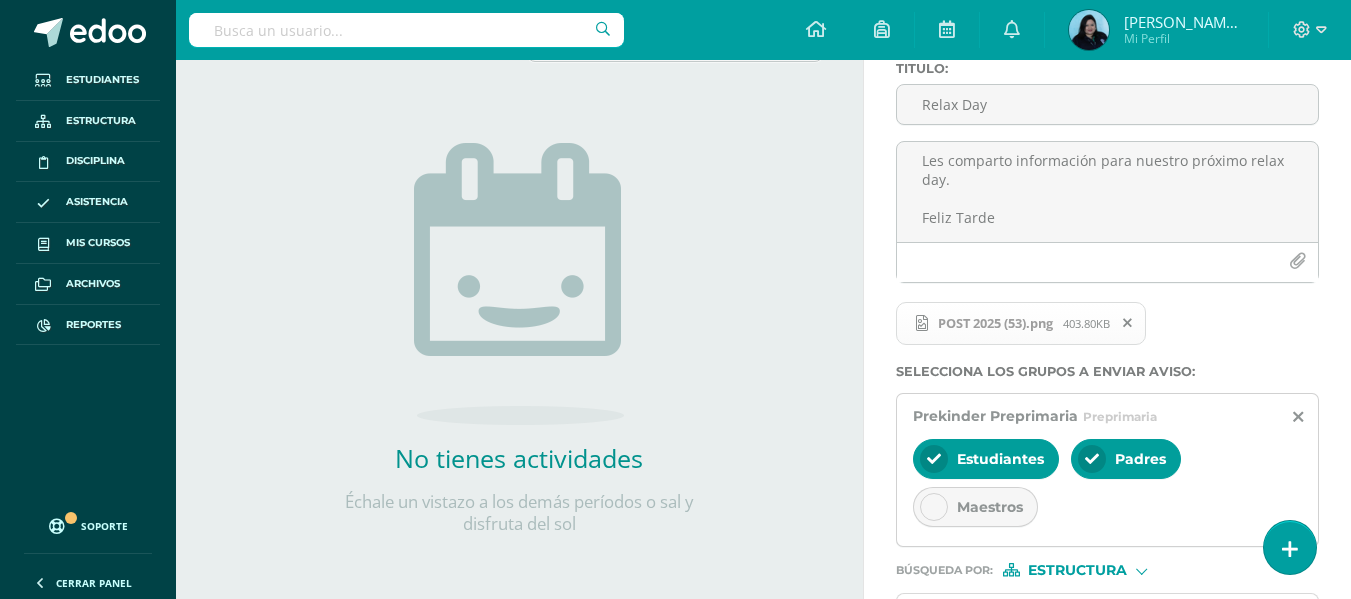 click at bounding box center [934, 459] 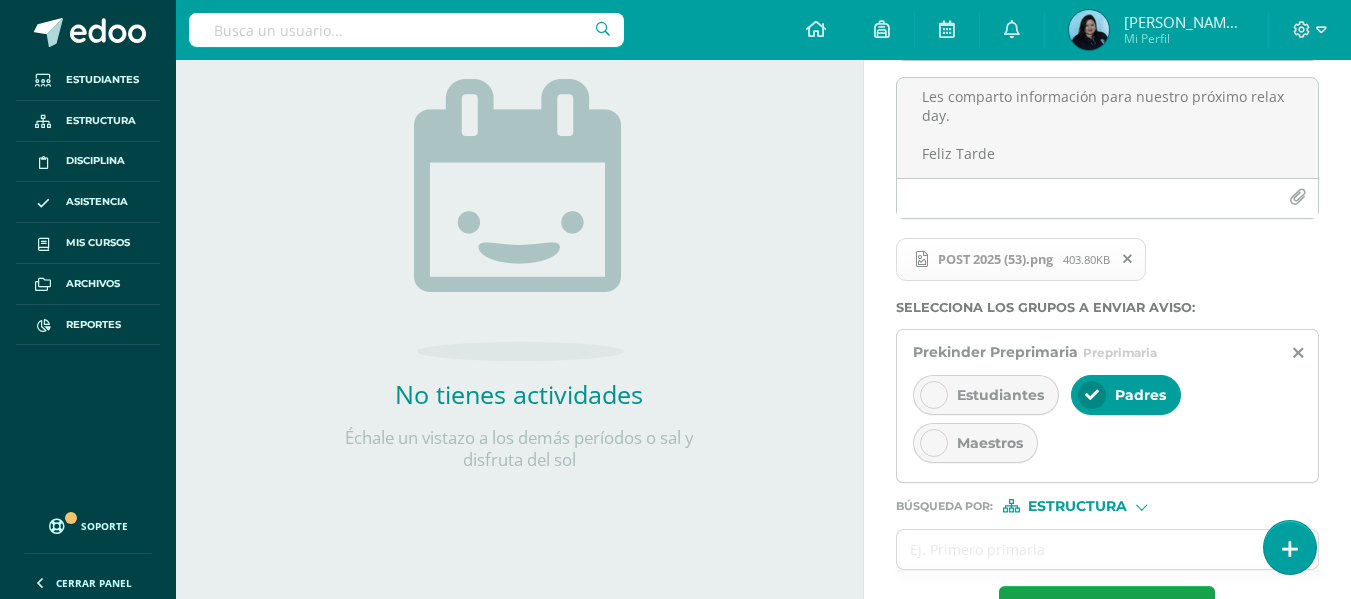 scroll, scrollTop: 270, scrollLeft: 0, axis: vertical 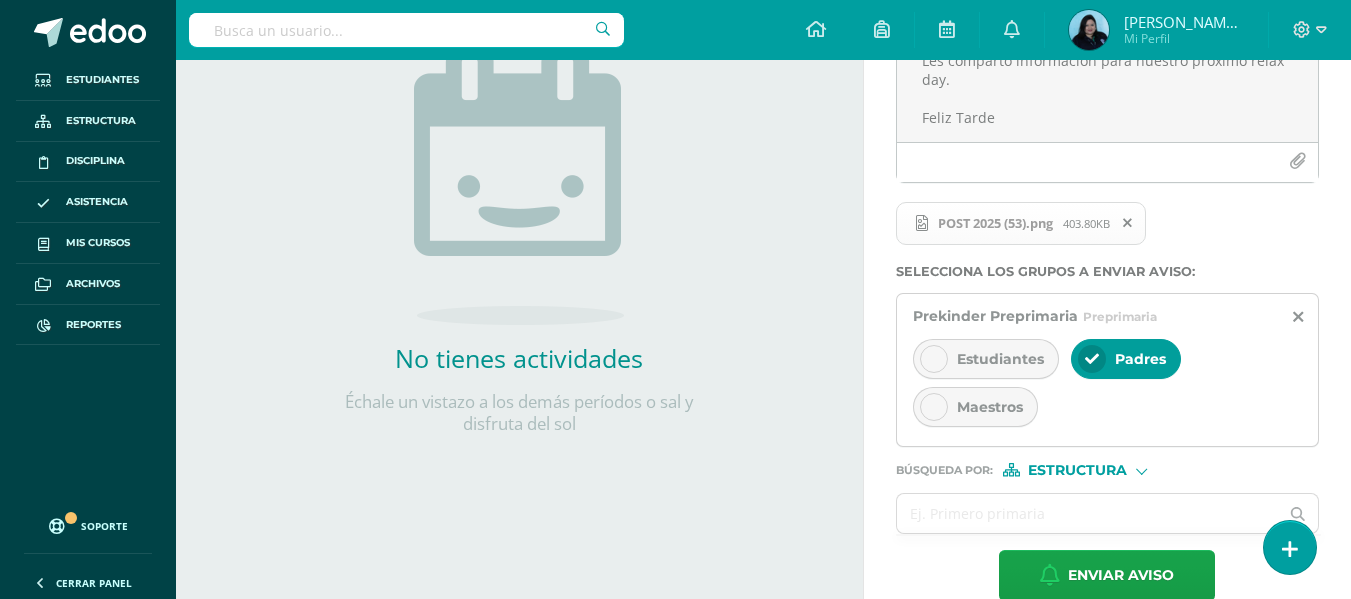 click on "Estructura" at bounding box center (1078, 470) 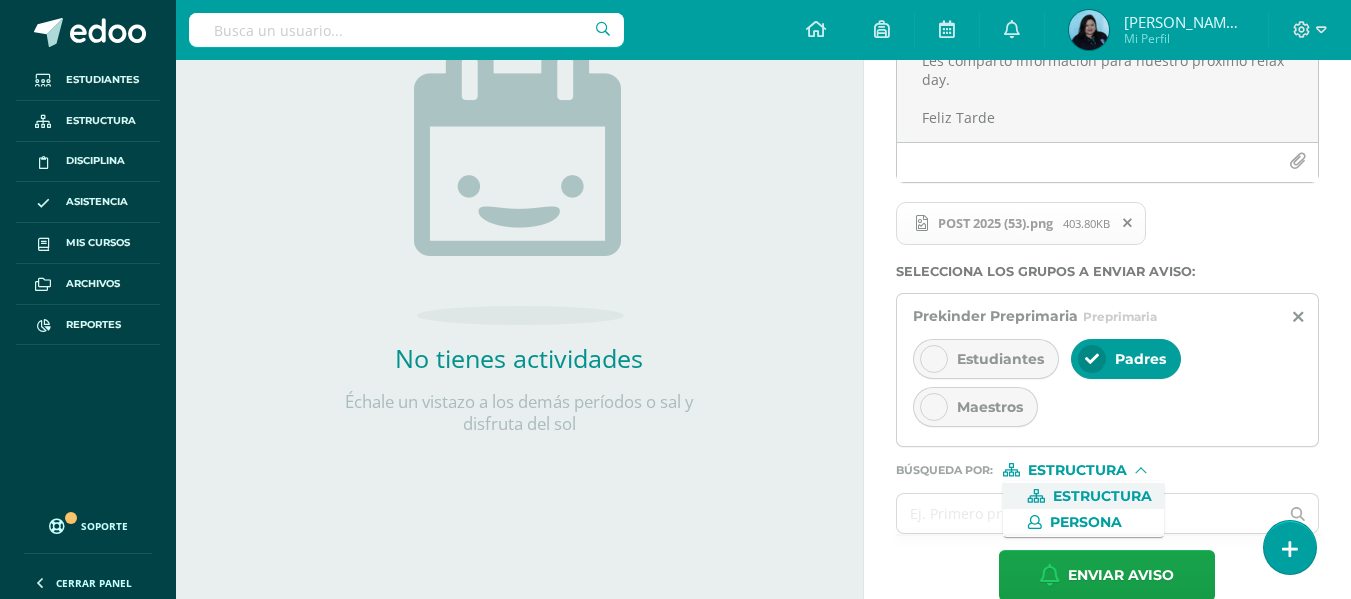 click on "Estructura" at bounding box center (1102, 496) 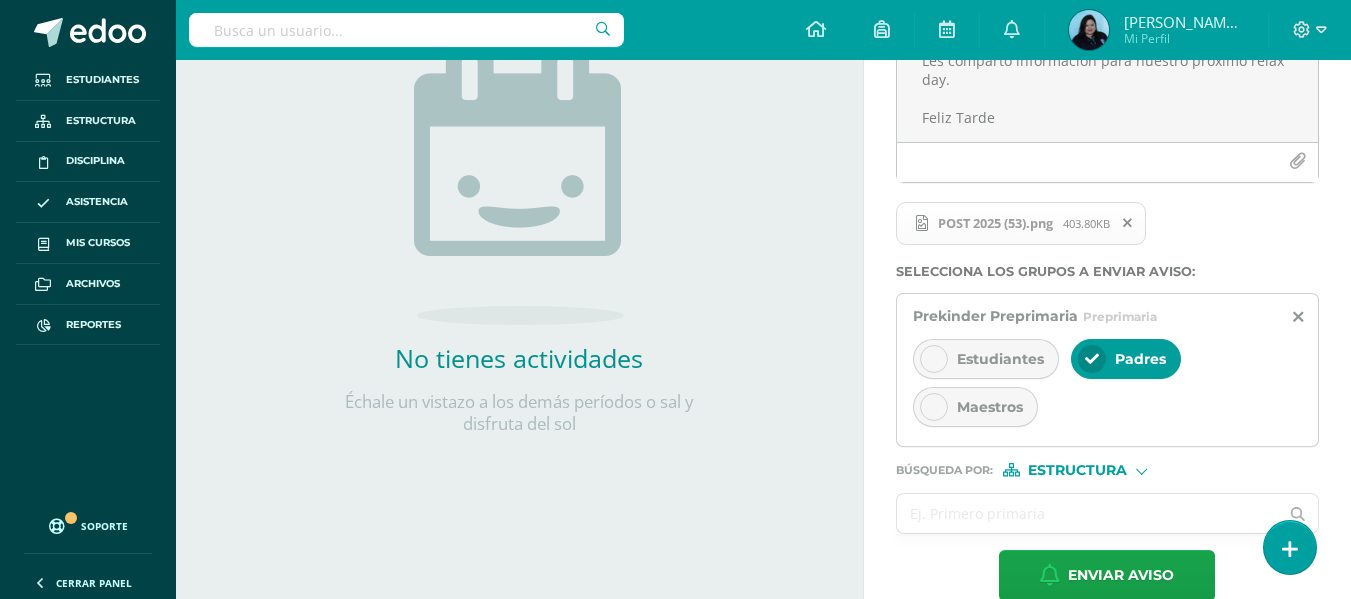 click at bounding box center [1088, 513] 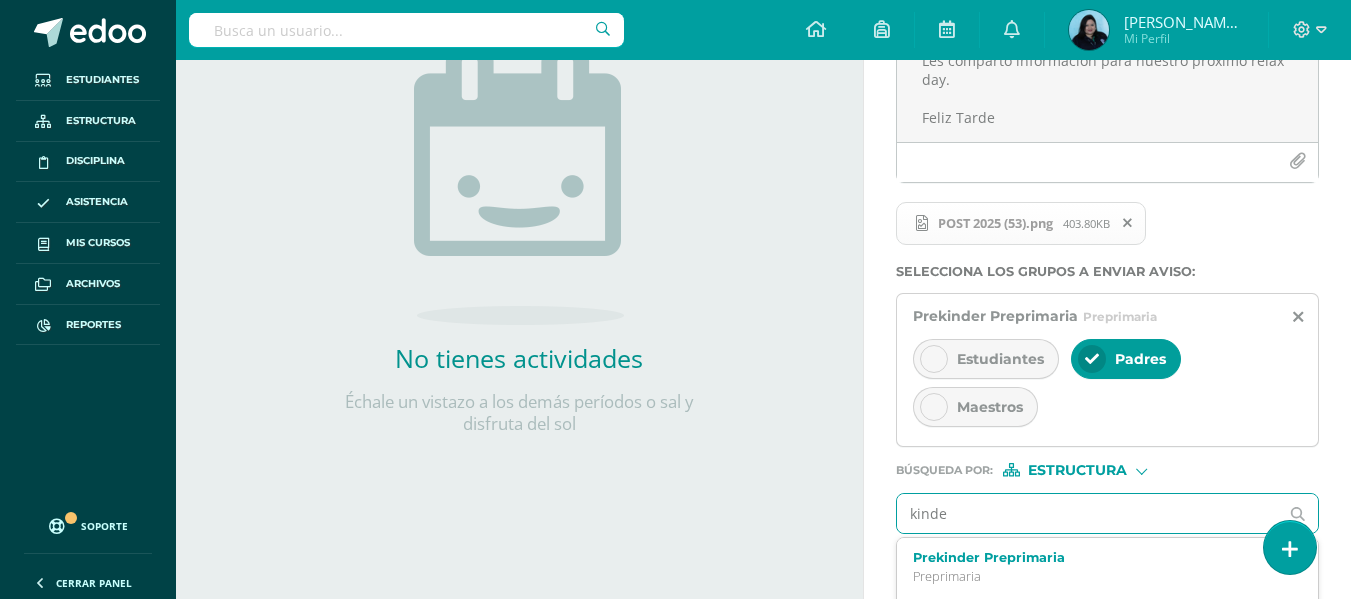 type on "kinder" 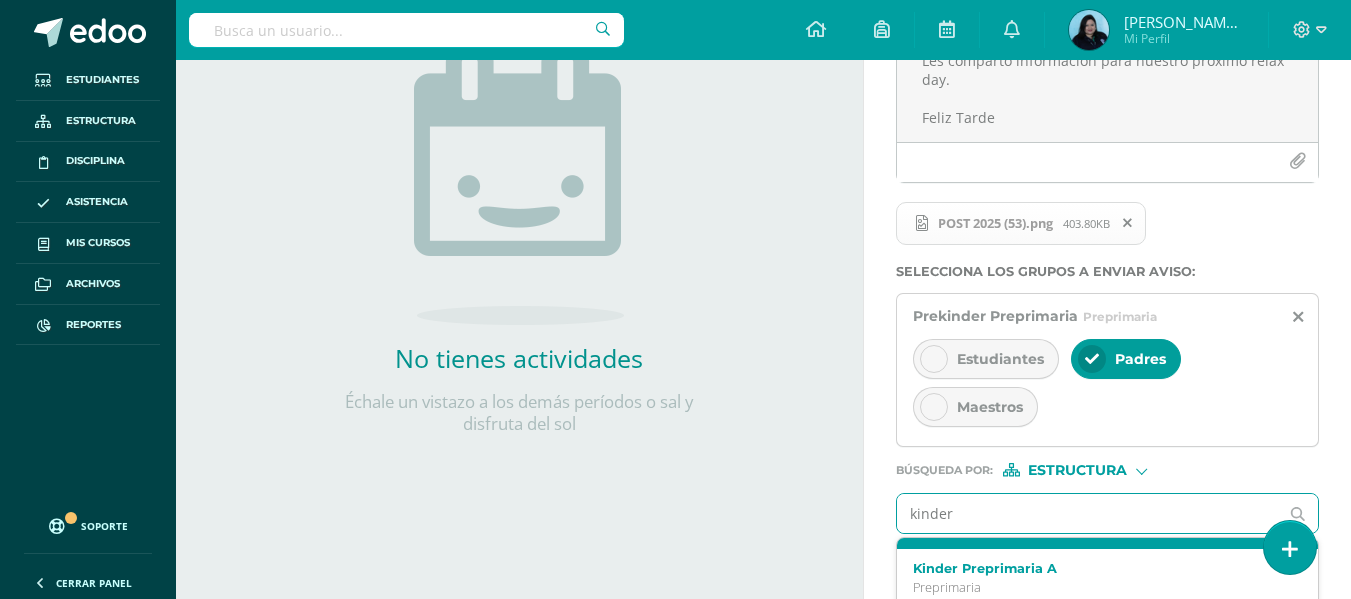 scroll, scrollTop: 200, scrollLeft: 0, axis: vertical 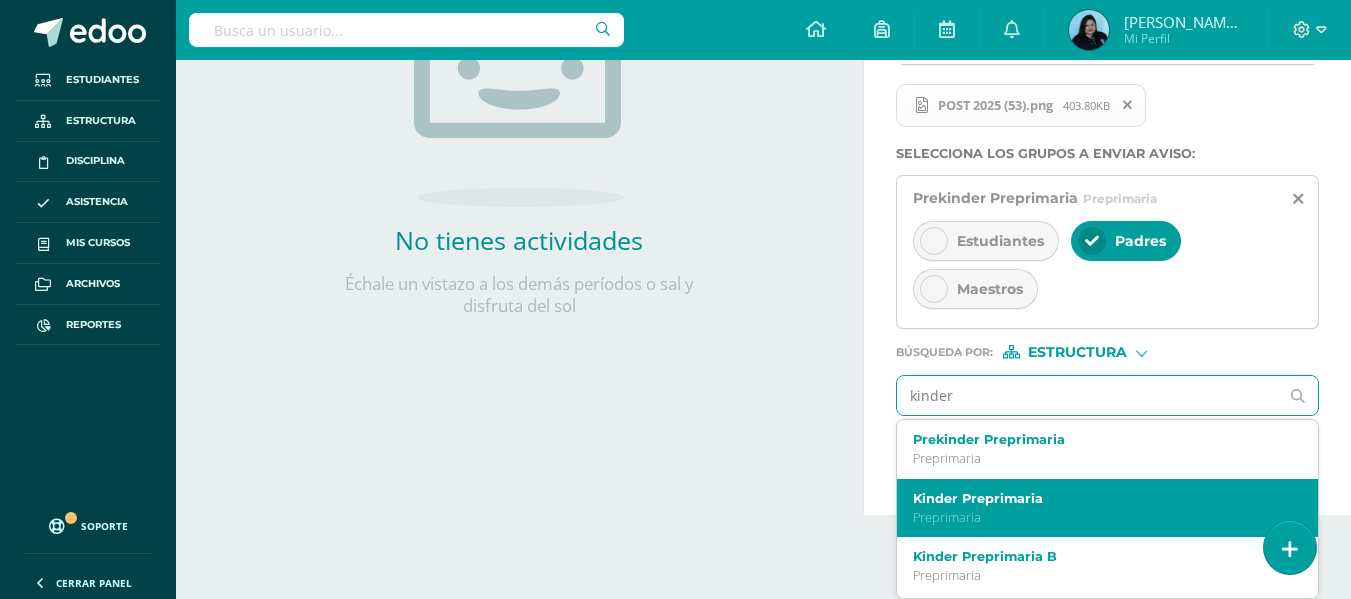 click on "Kinder Preprimaria" at bounding box center [1100, 498] 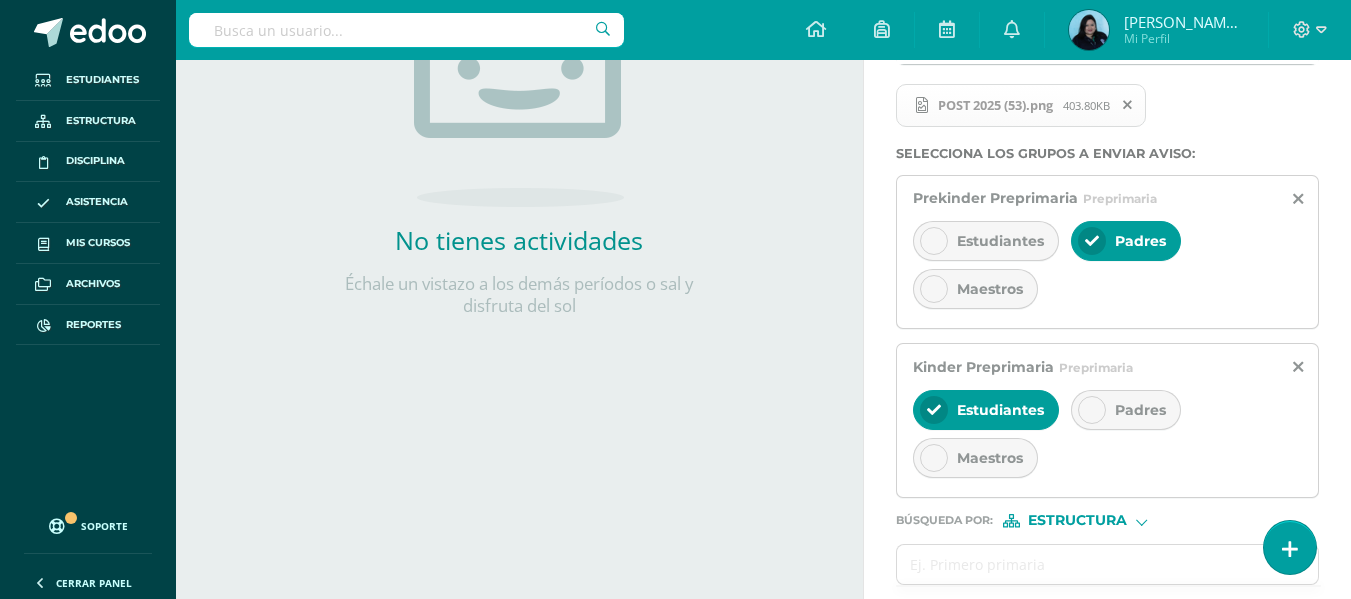 click on "Padres" at bounding box center [1126, 410] 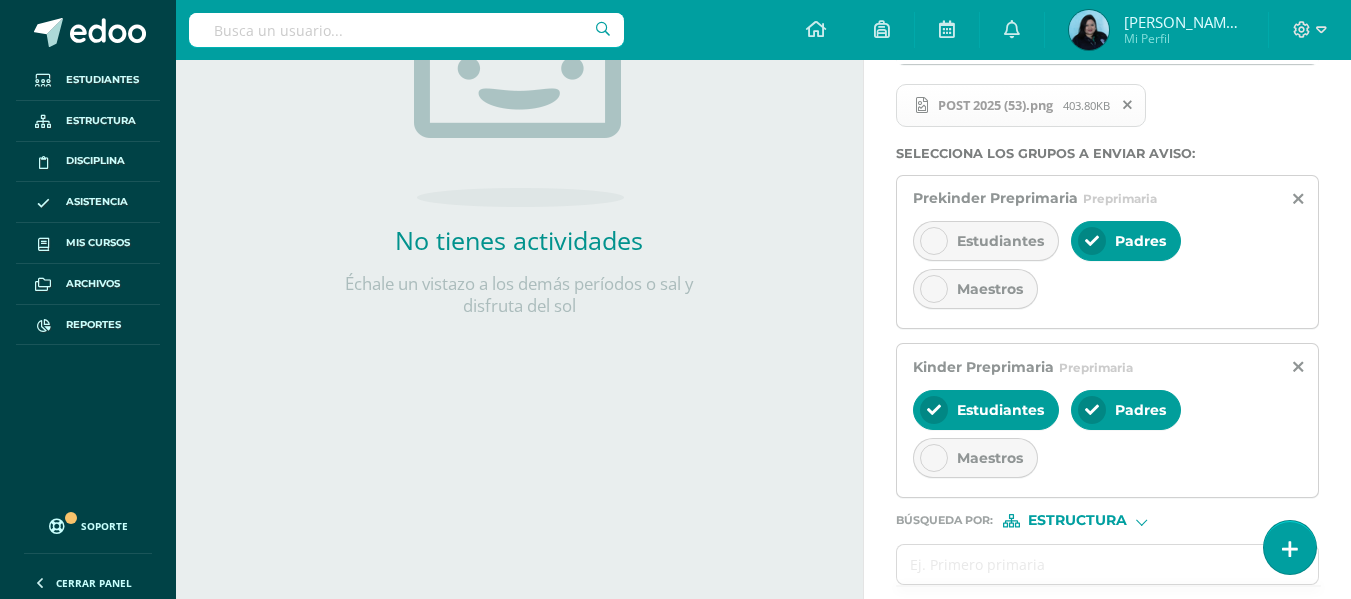 click at bounding box center [934, 410] 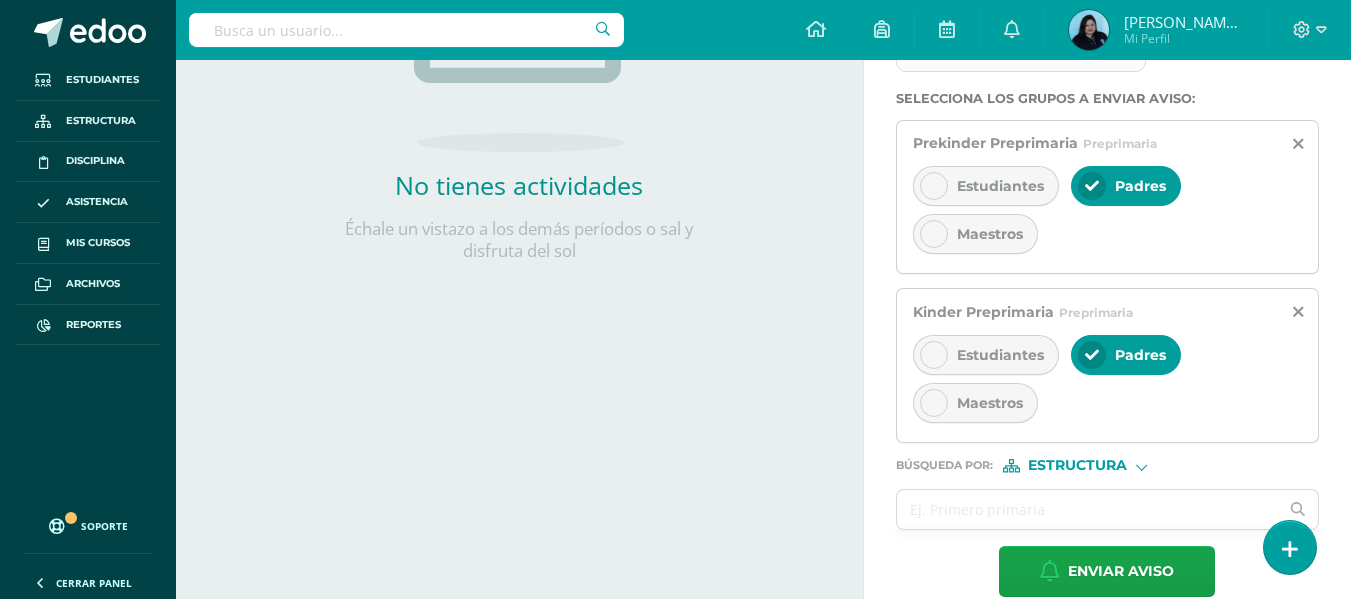 scroll, scrollTop: 473, scrollLeft: 0, axis: vertical 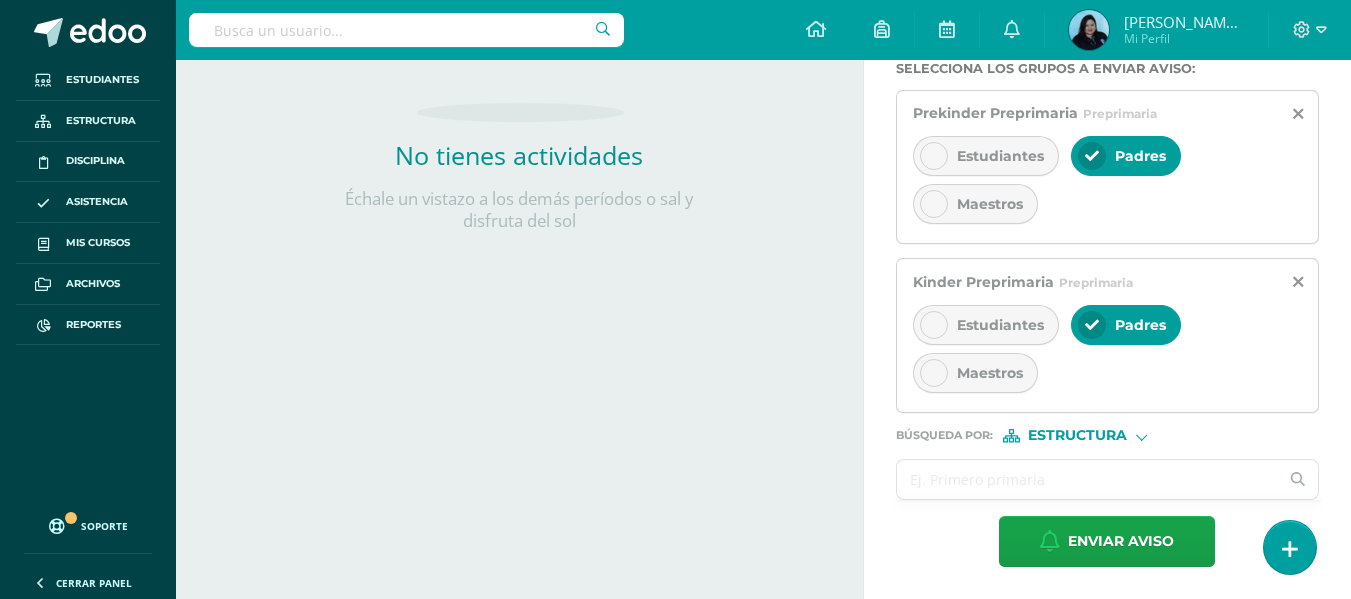 click at bounding box center (1088, 479) 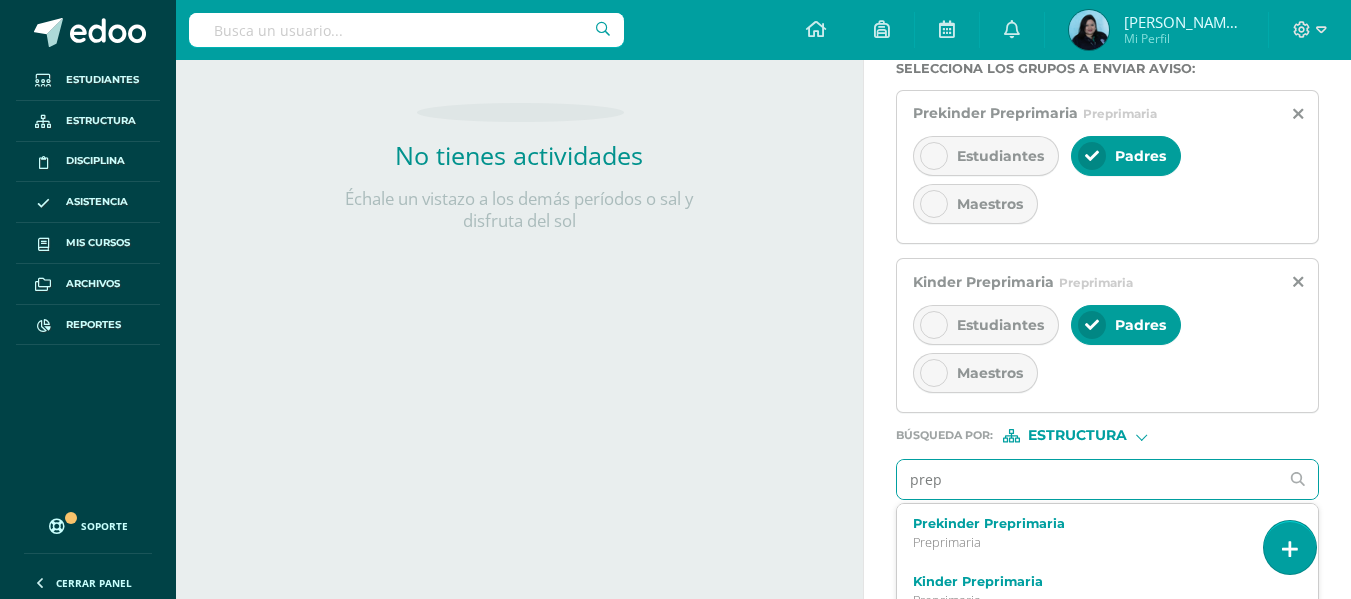 type on "prepa" 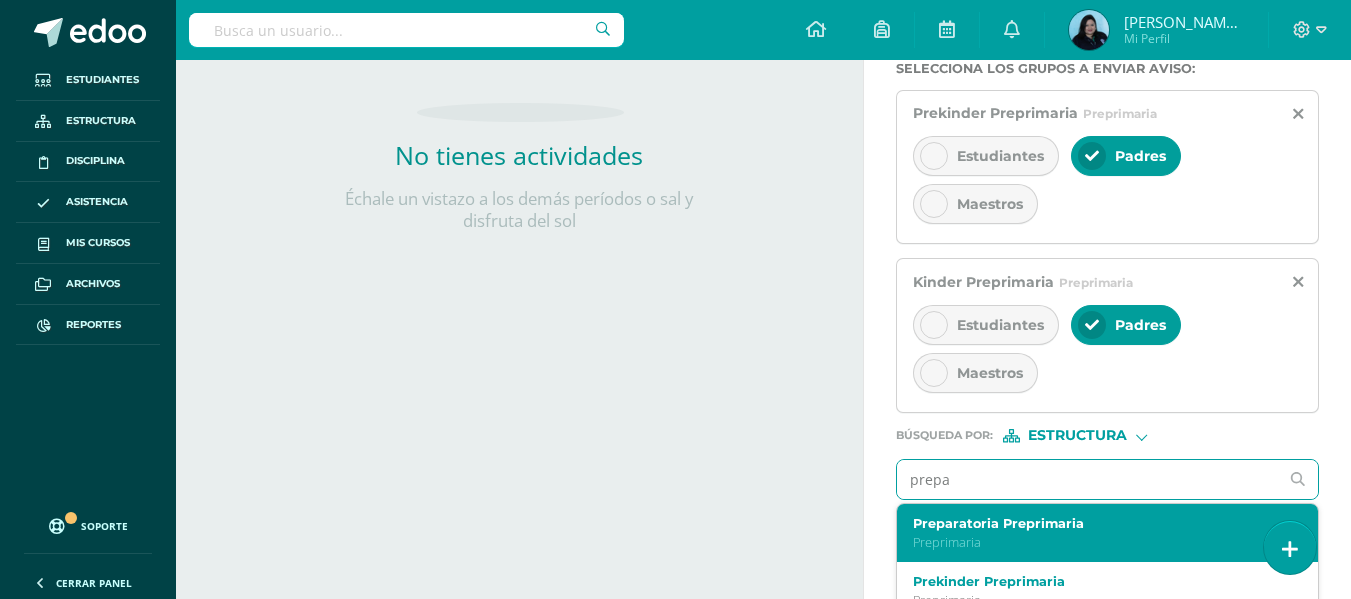 click on "Preparatoria Preprimaria" at bounding box center (1100, 523) 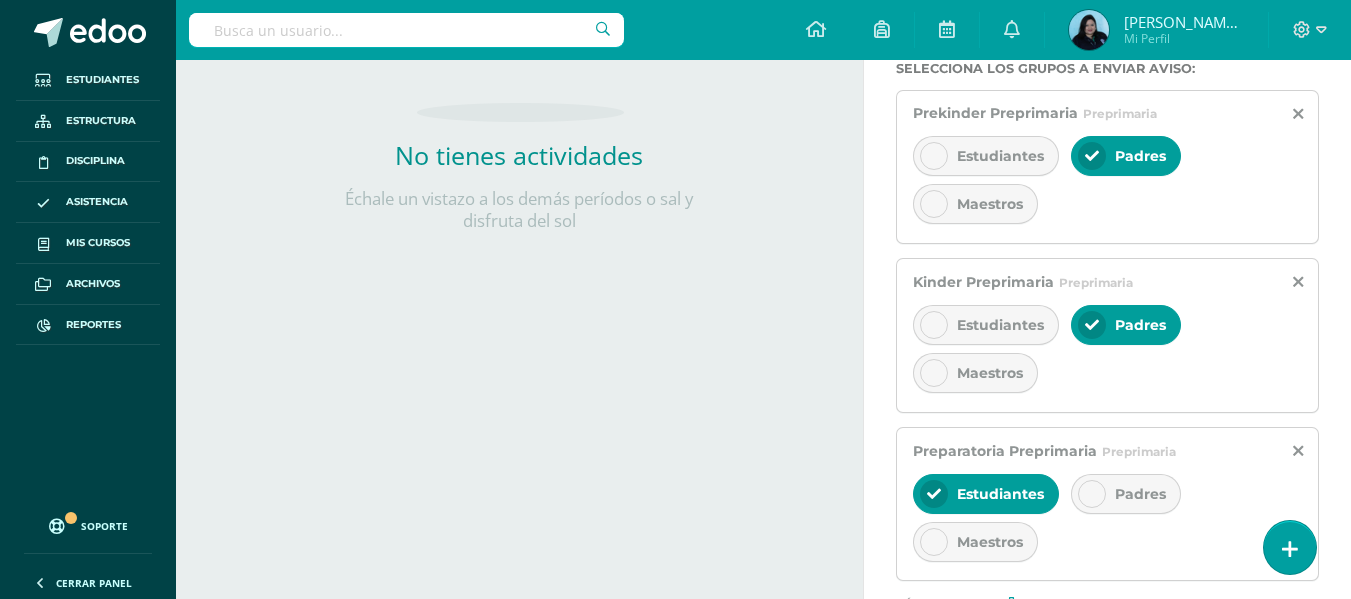 click at bounding box center [1092, 494] 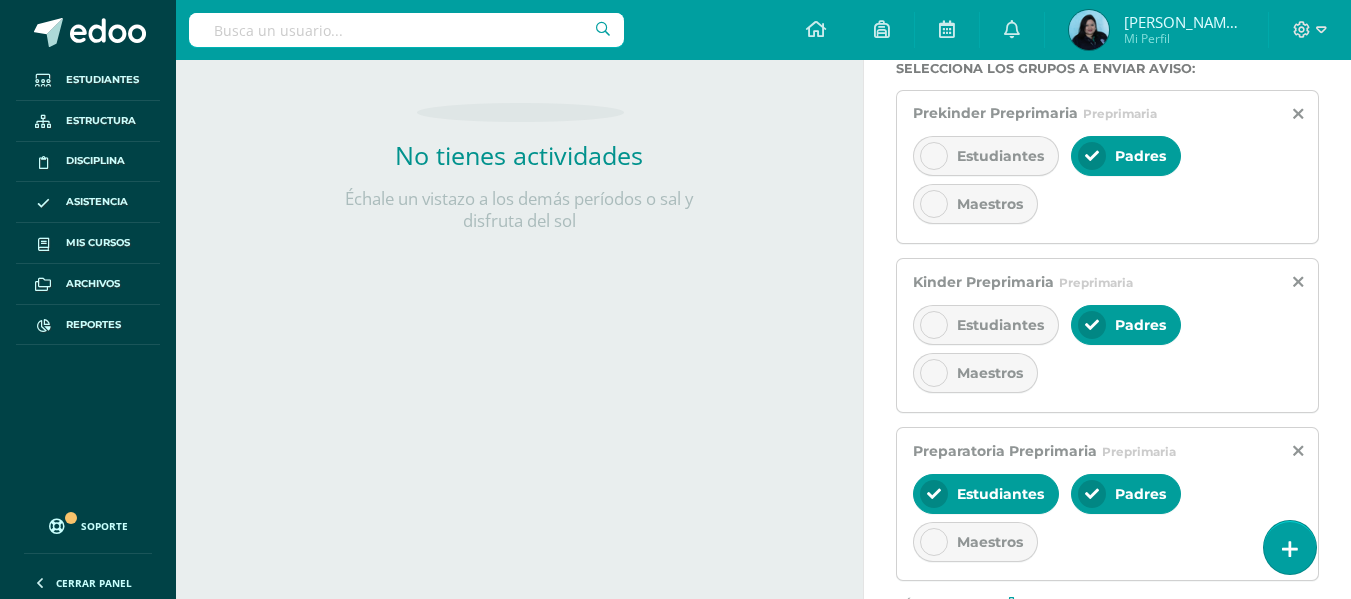 click at bounding box center [934, 494] 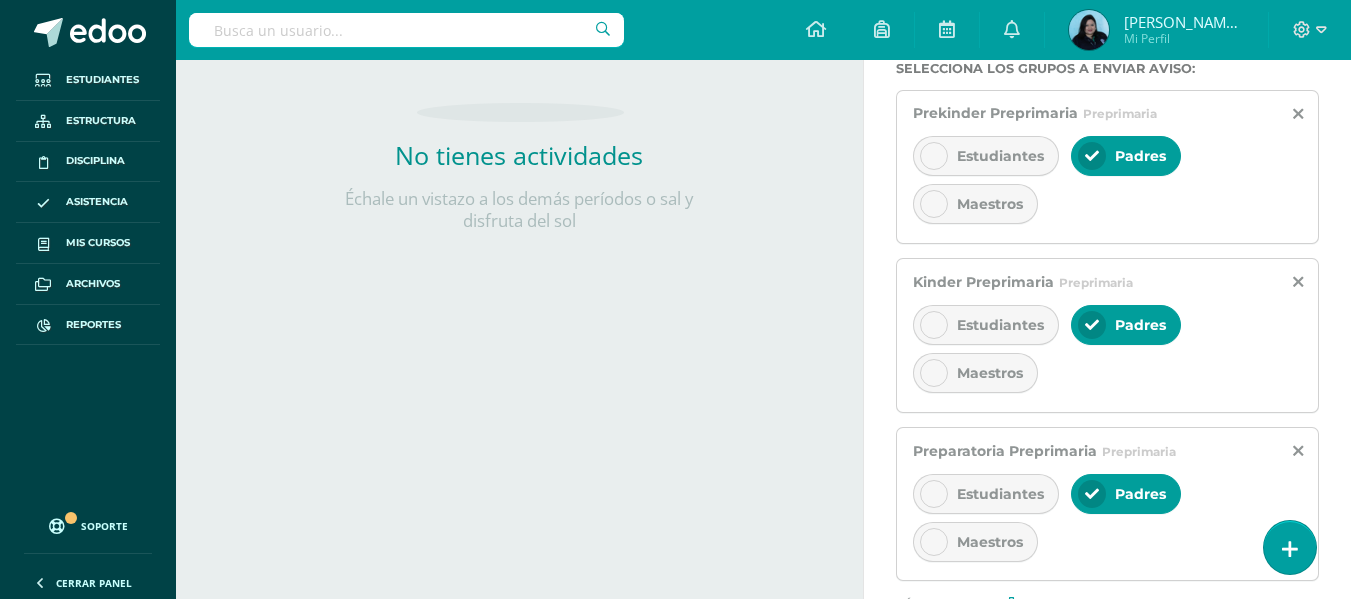 scroll, scrollTop: 573, scrollLeft: 0, axis: vertical 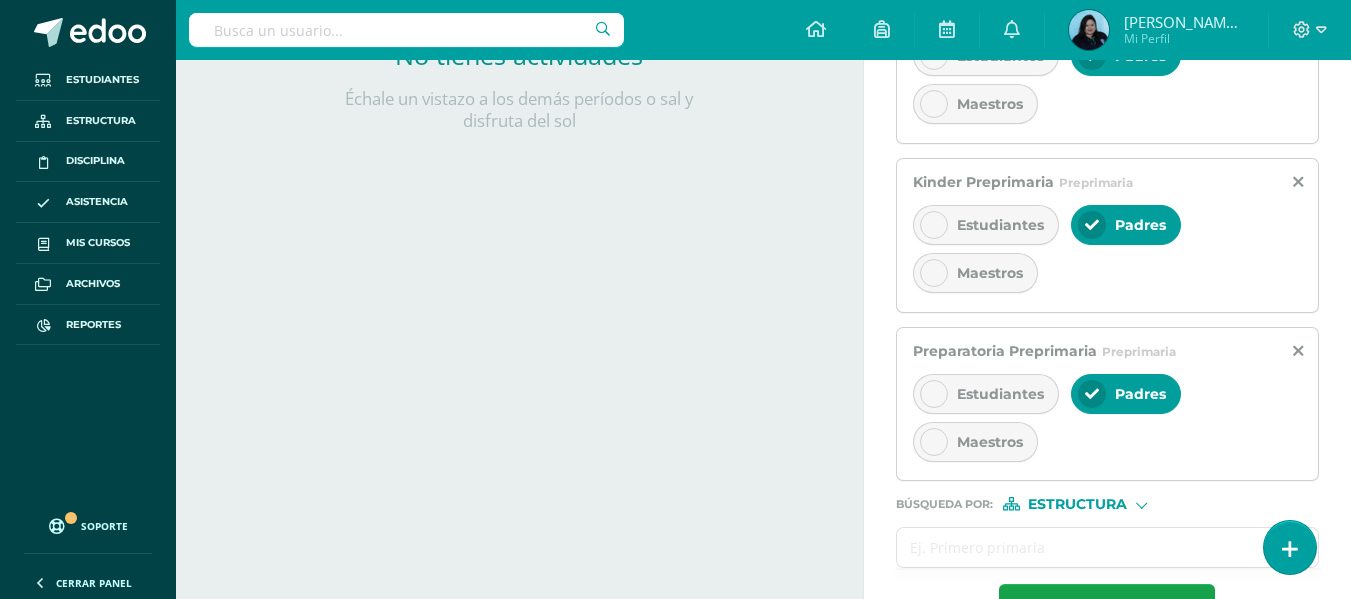 click at bounding box center (1088, 547) 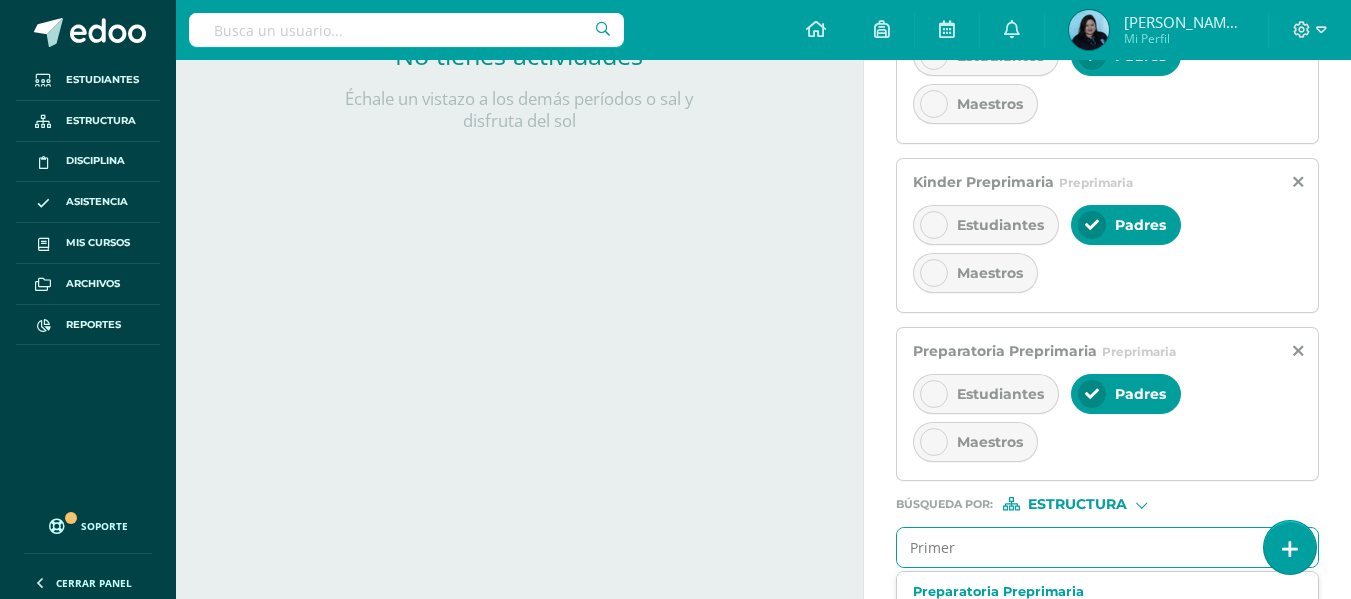 type on "Primero" 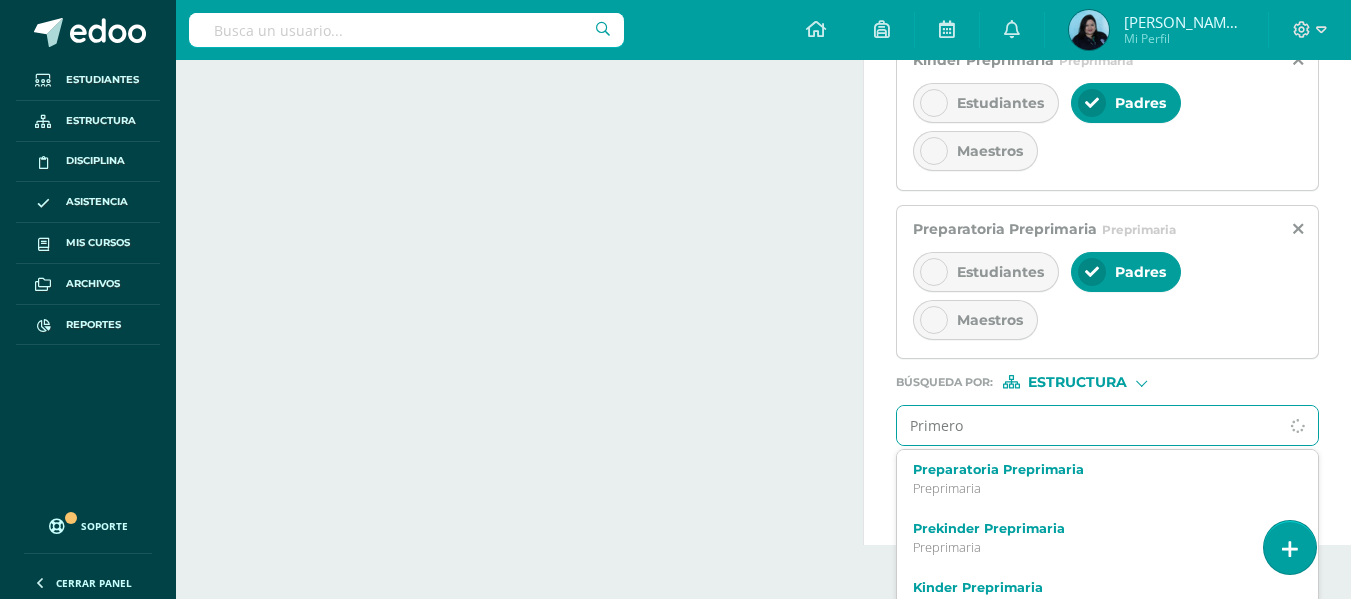 scroll, scrollTop: 725, scrollLeft: 0, axis: vertical 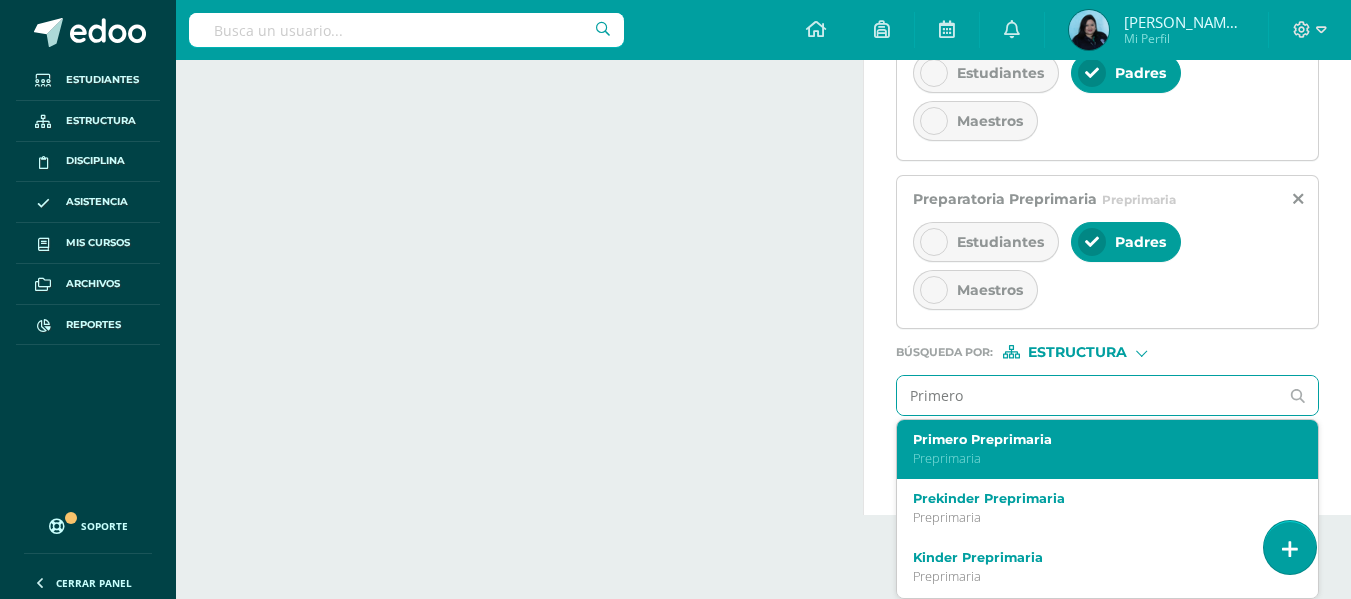 click on "Preprimaria" at bounding box center [1100, 458] 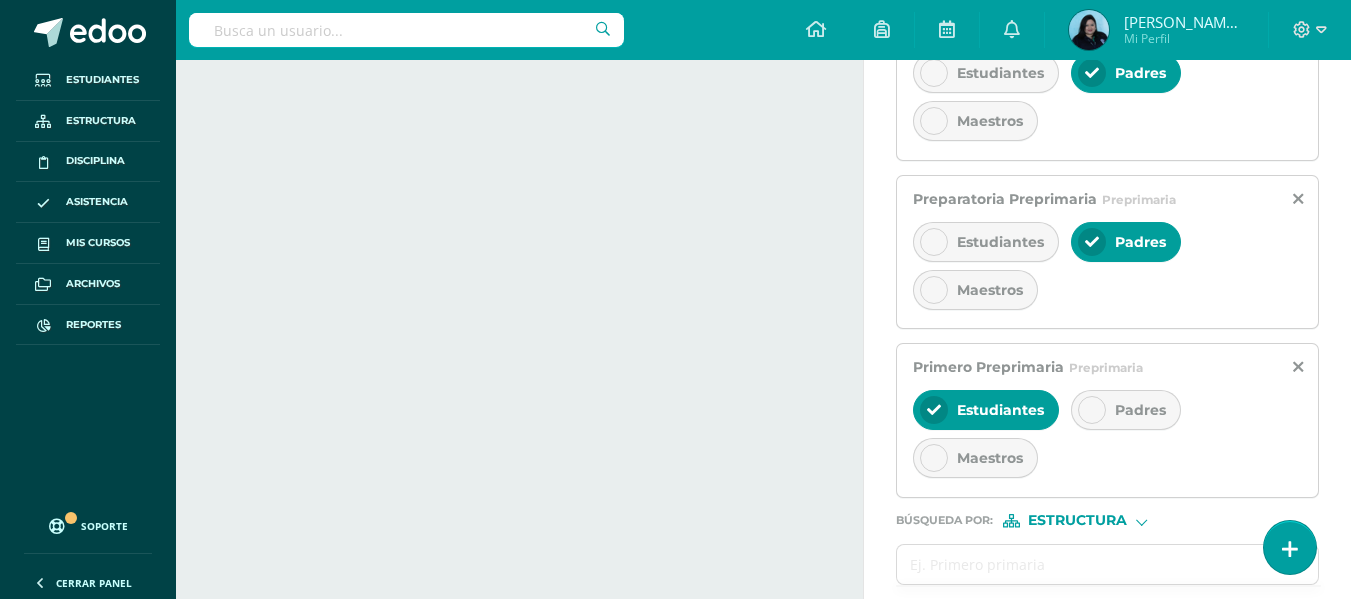click at bounding box center [1092, 410] 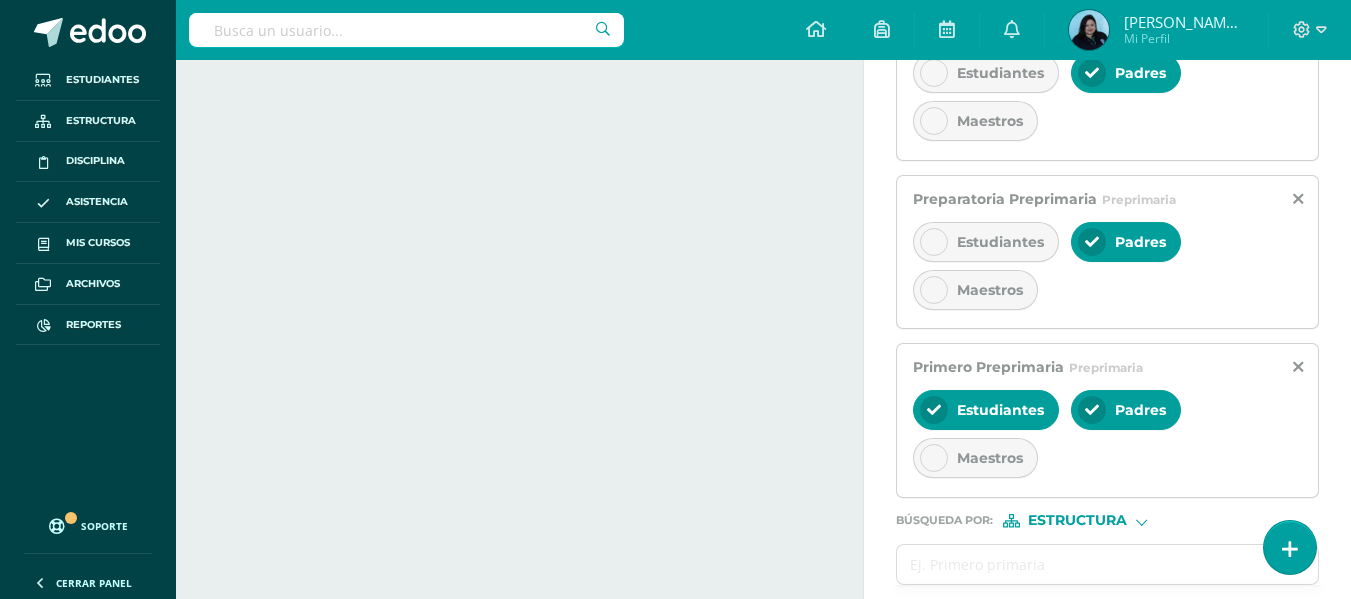 click at bounding box center [934, 410] 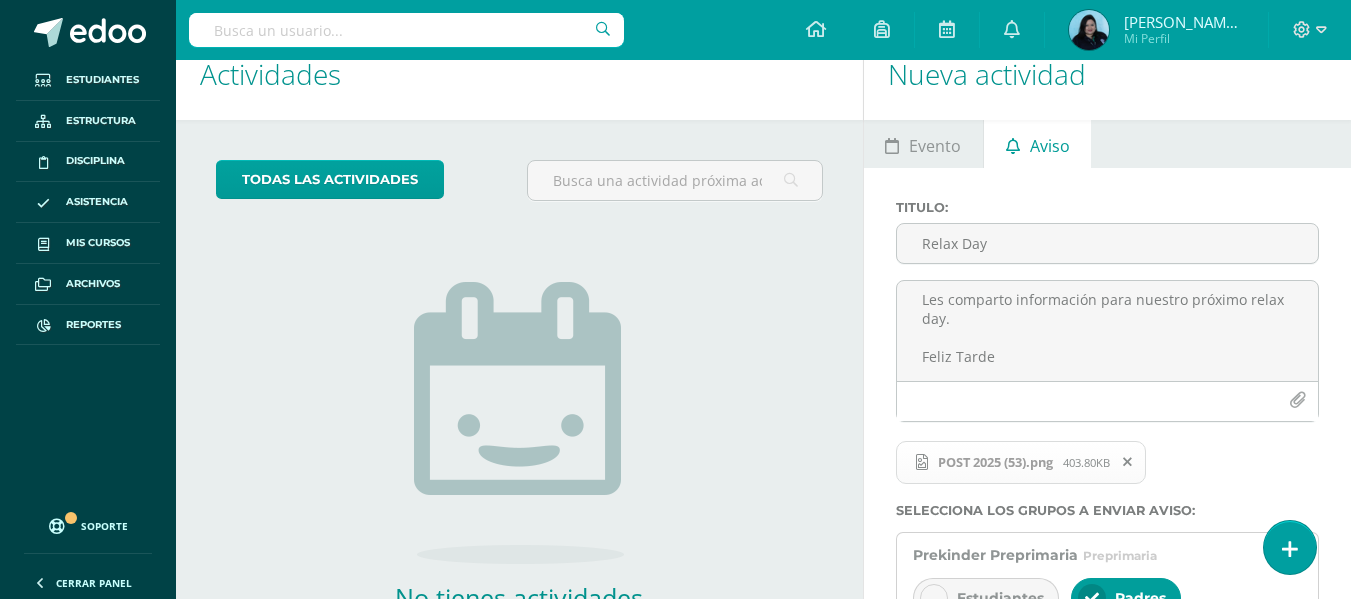 scroll, scrollTop: 10, scrollLeft: 0, axis: vertical 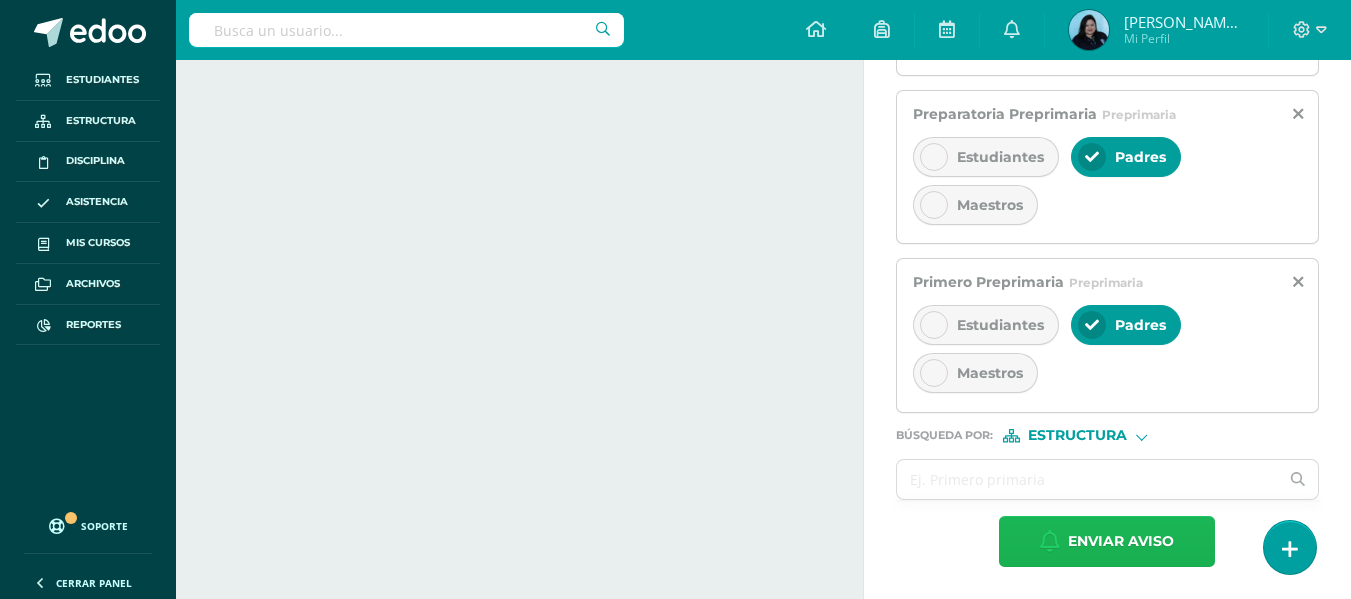 click on "Enviar aviso" at bounding box center (1121, 541) 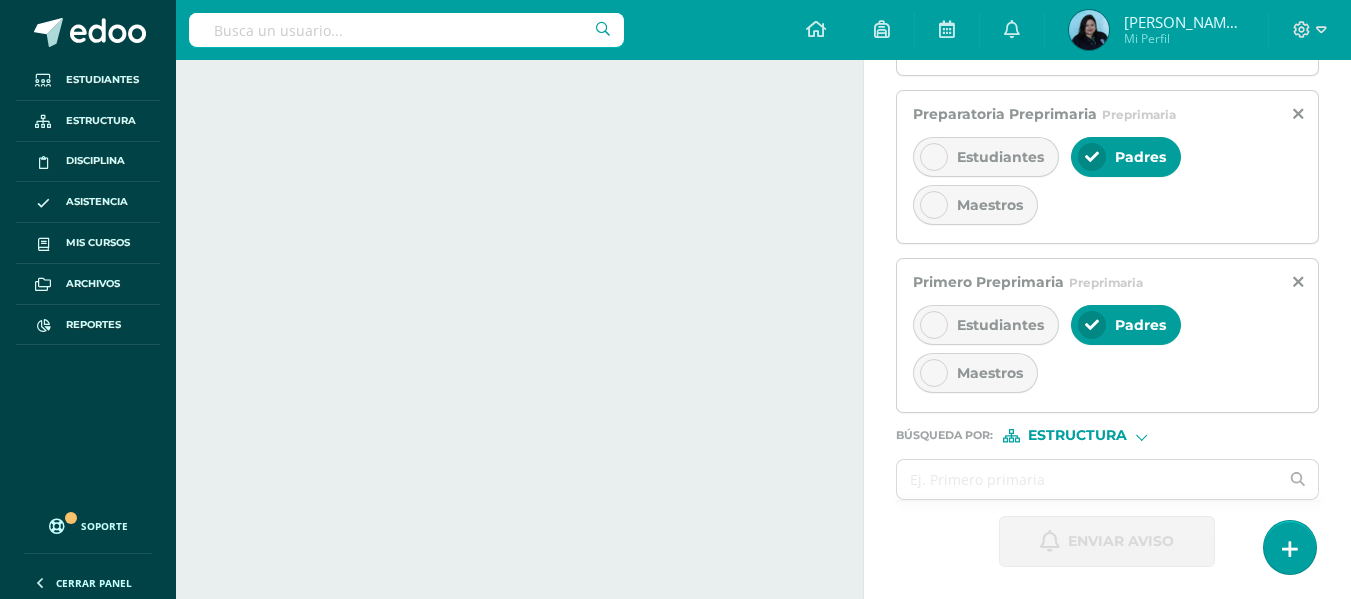 type 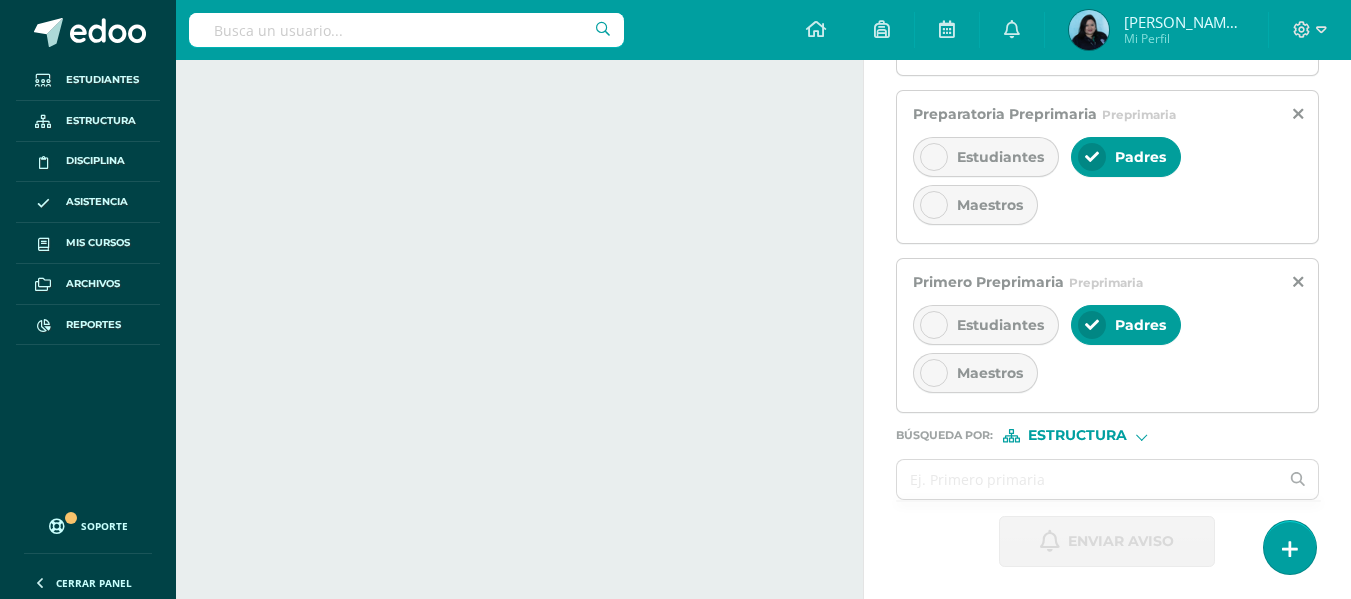 type 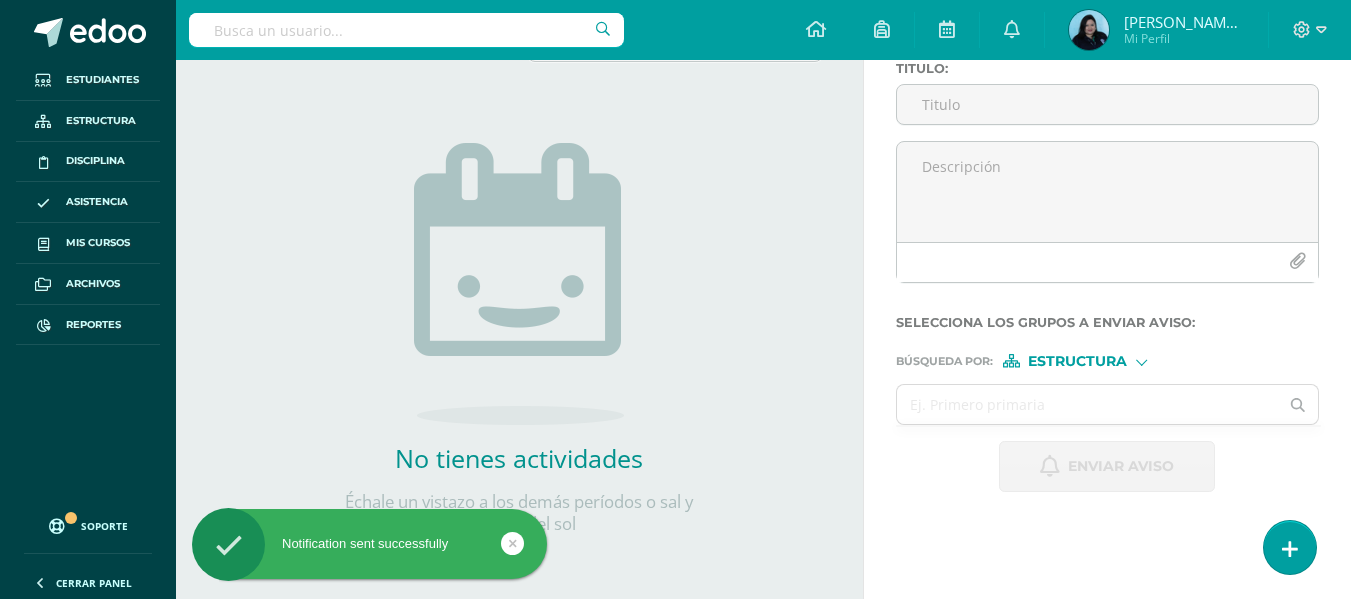 scroll, scrollTop: 0, scrollLeft: 0, axis: both 